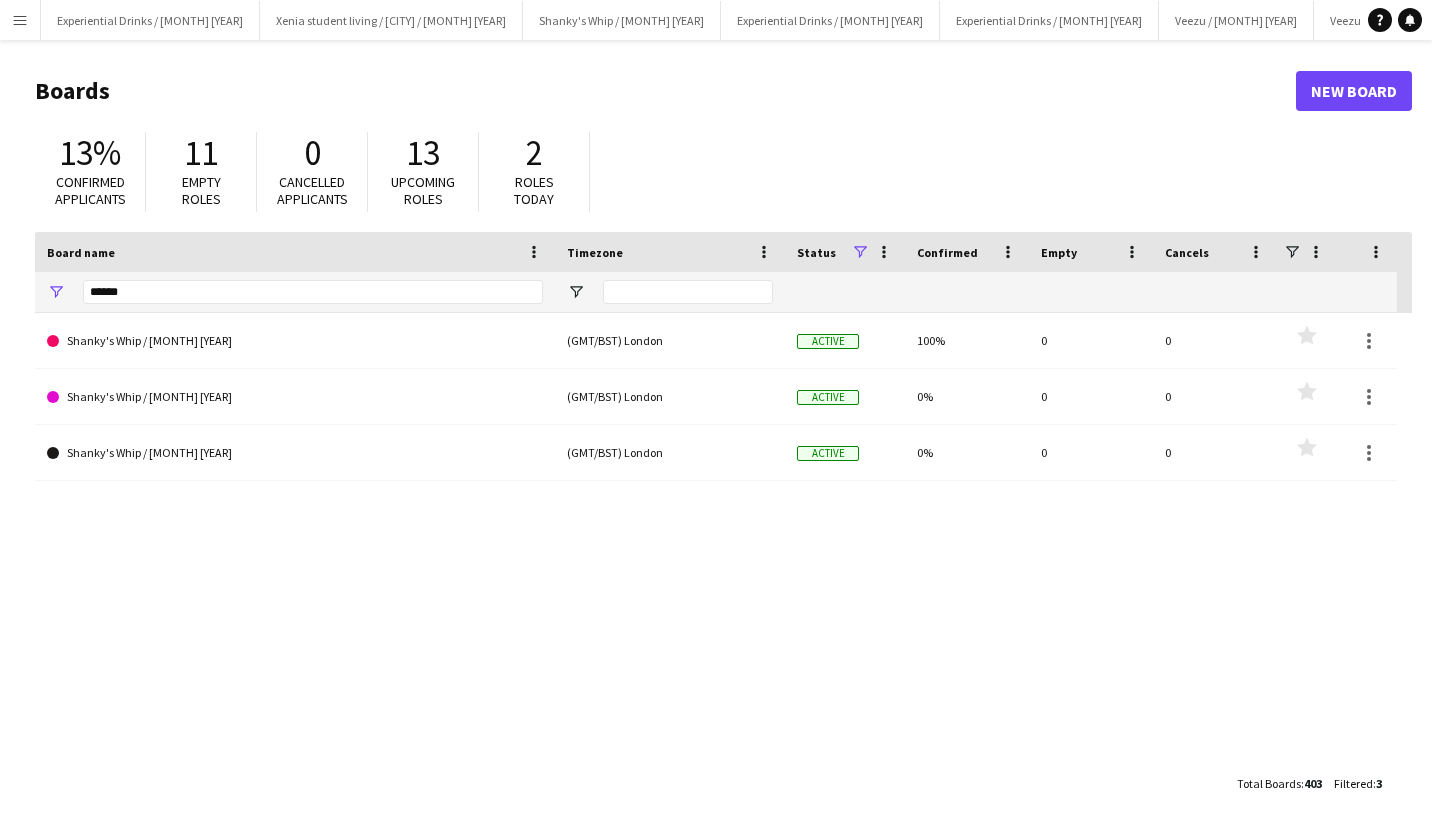 scroll, scrollTop: 0, scrollLeft: 0, axis: both 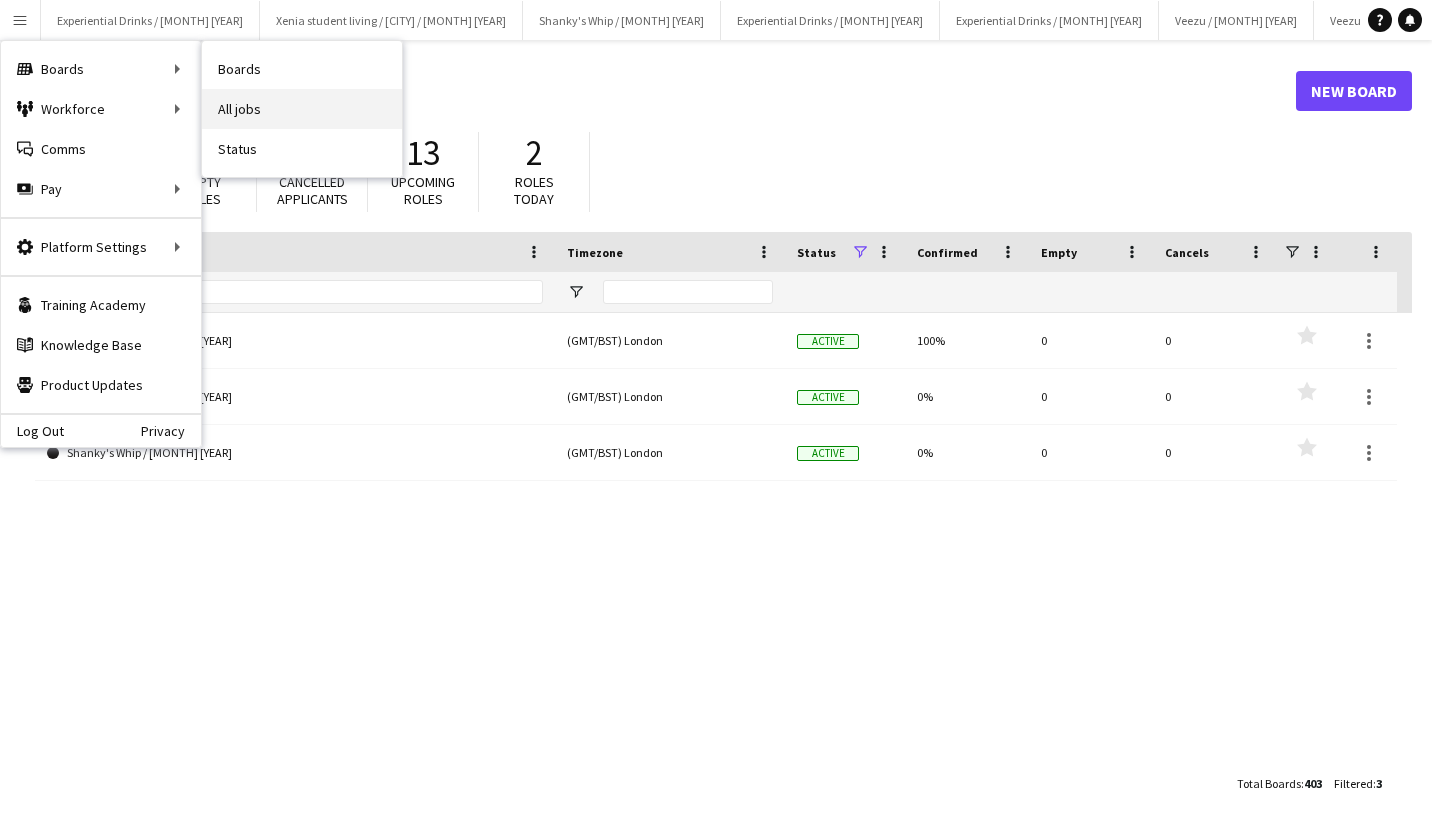 click on "All jobs" at bounding box center [302, 109] 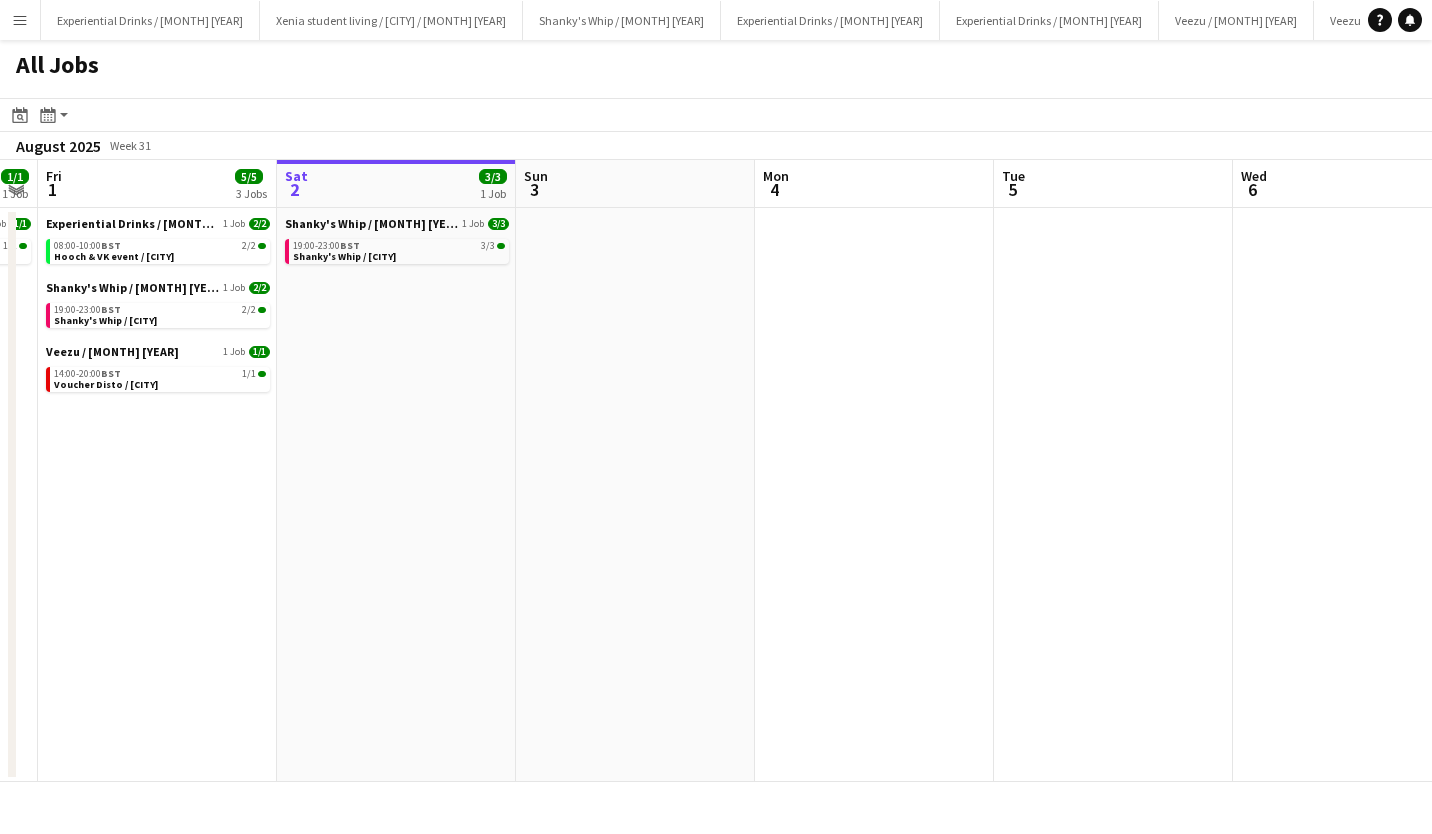 scroll, scrollTop: 0, scrollLeft: 509, axis: horizontal 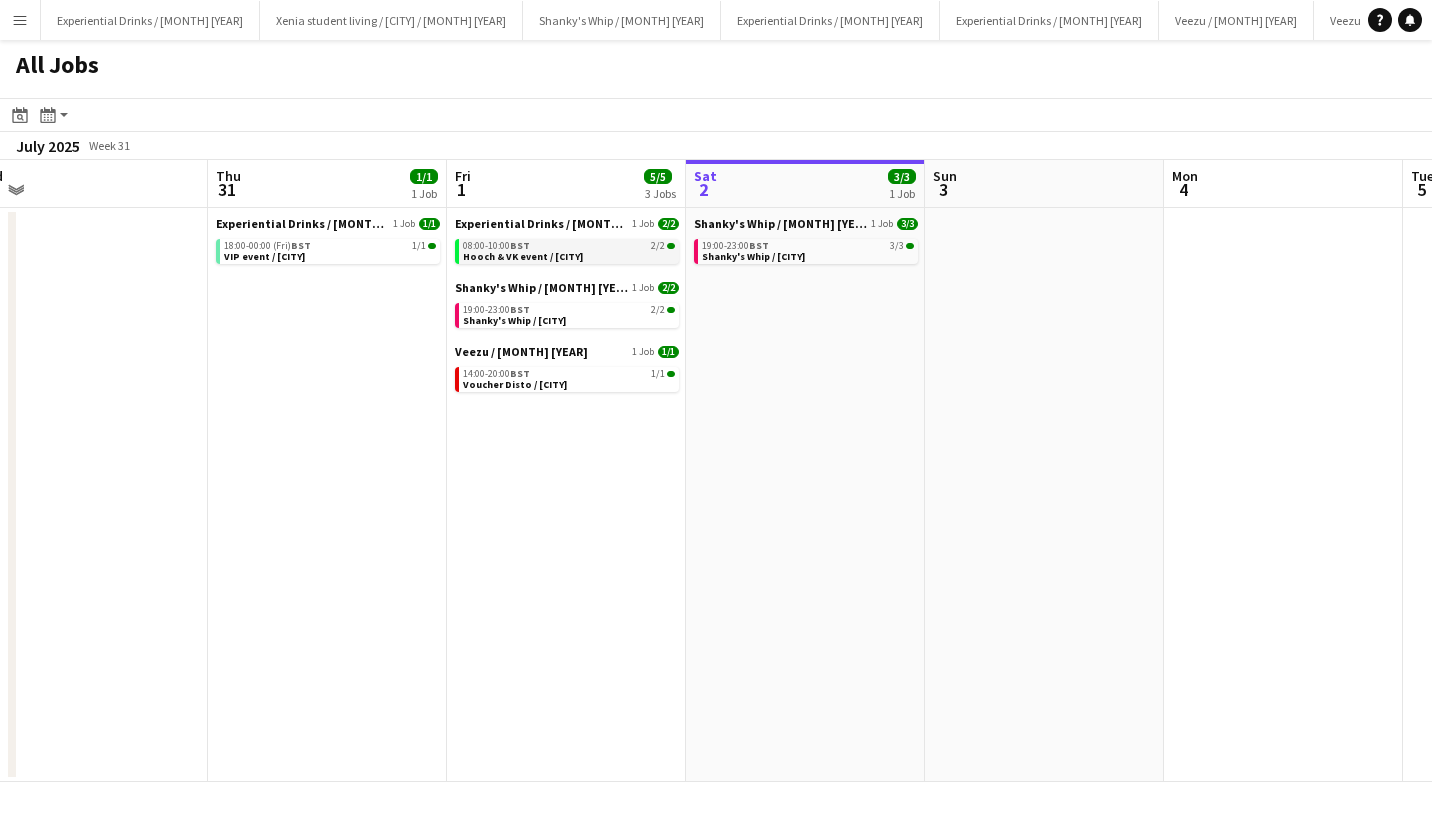 click on "08:00-10:00    BST   [NUMBER]/[NUMBER]" at bounding box center [569, 246] 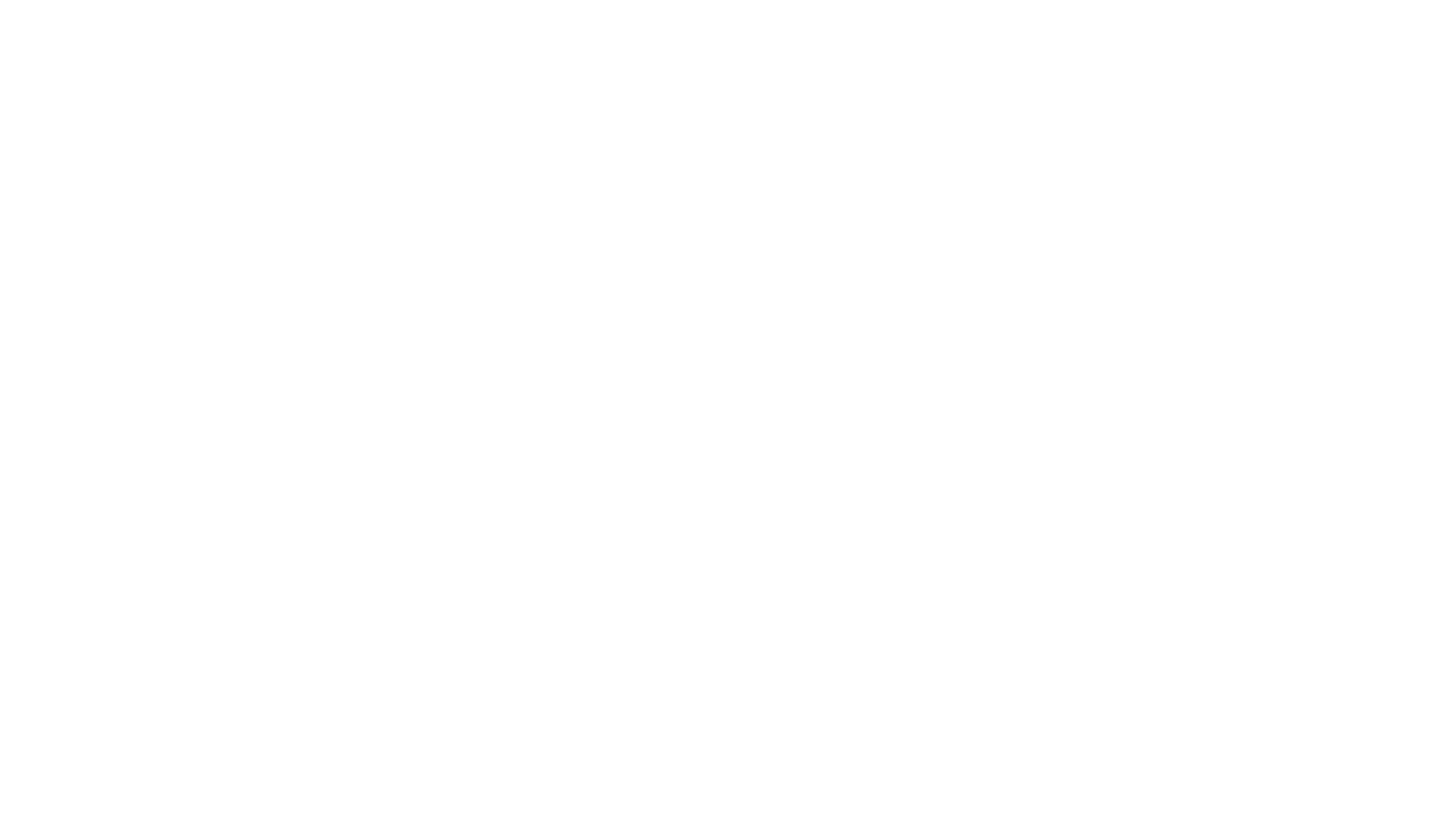 scroll, scrollTop: 0, scrollLeft: 0, axis: both 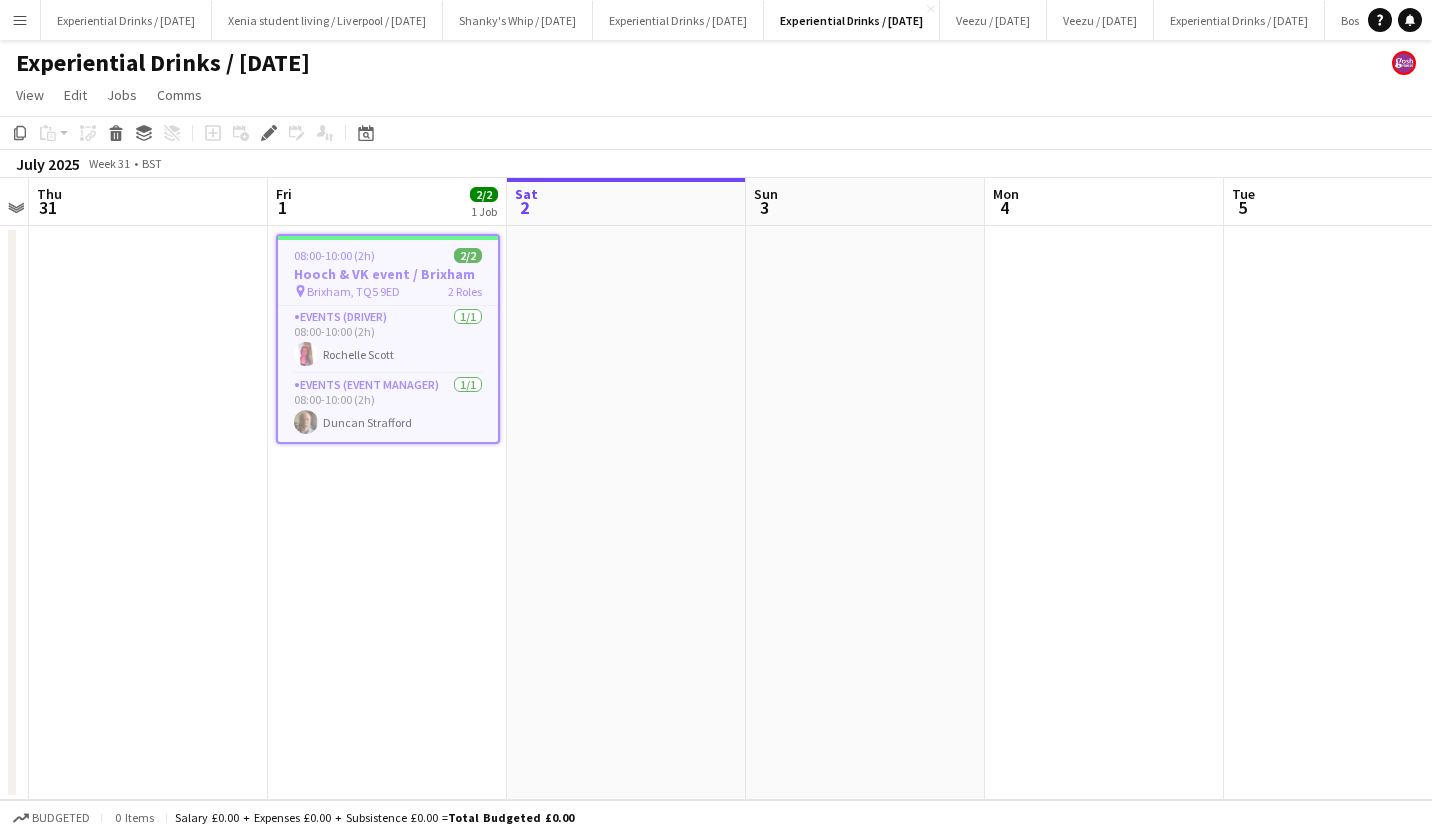 click on "Hooch & VK event / Brixham" at bounding box center [388, 274] 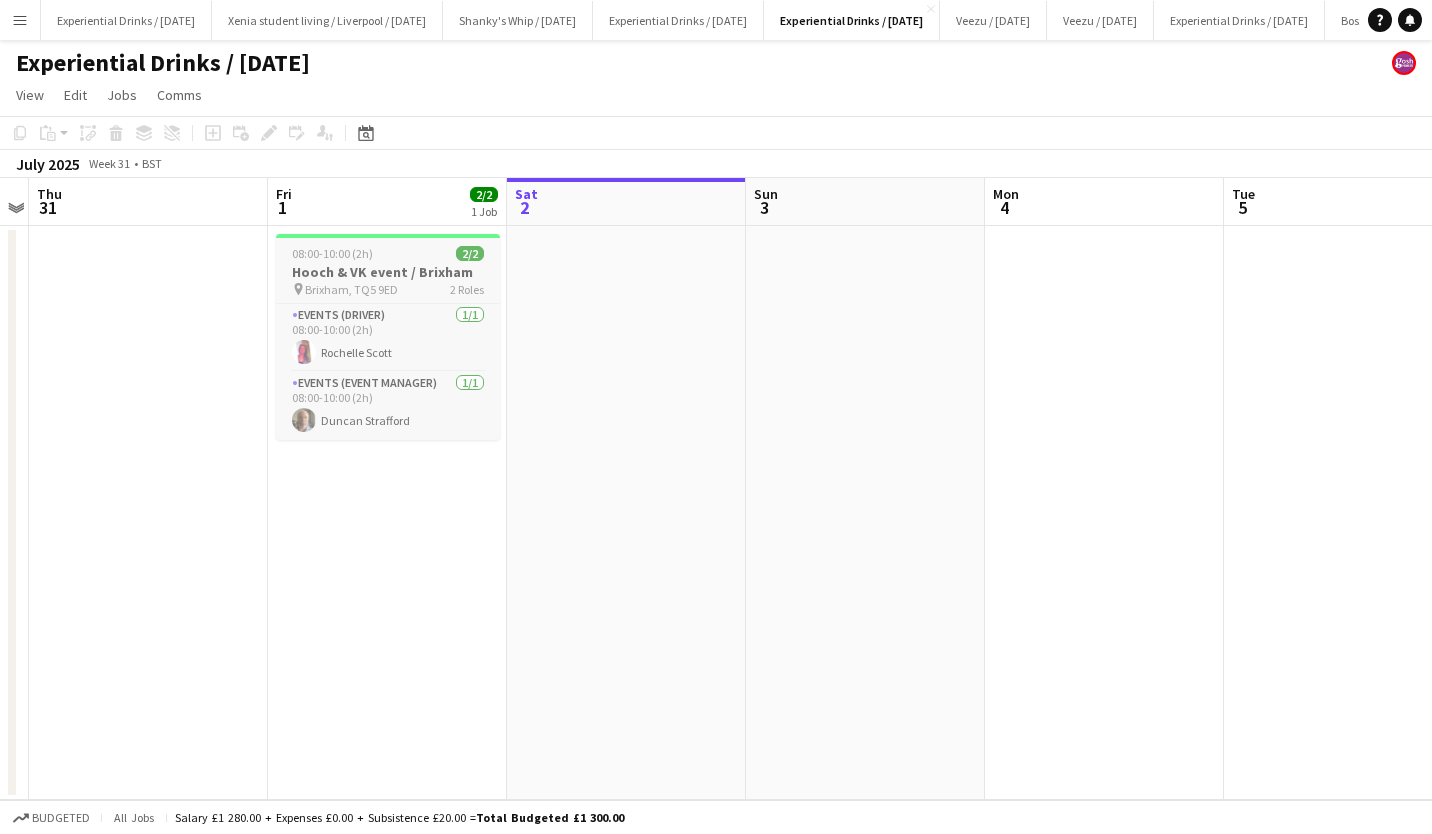 click on "Hooch & VK event / Brixham" at bounding box center [388, 272] 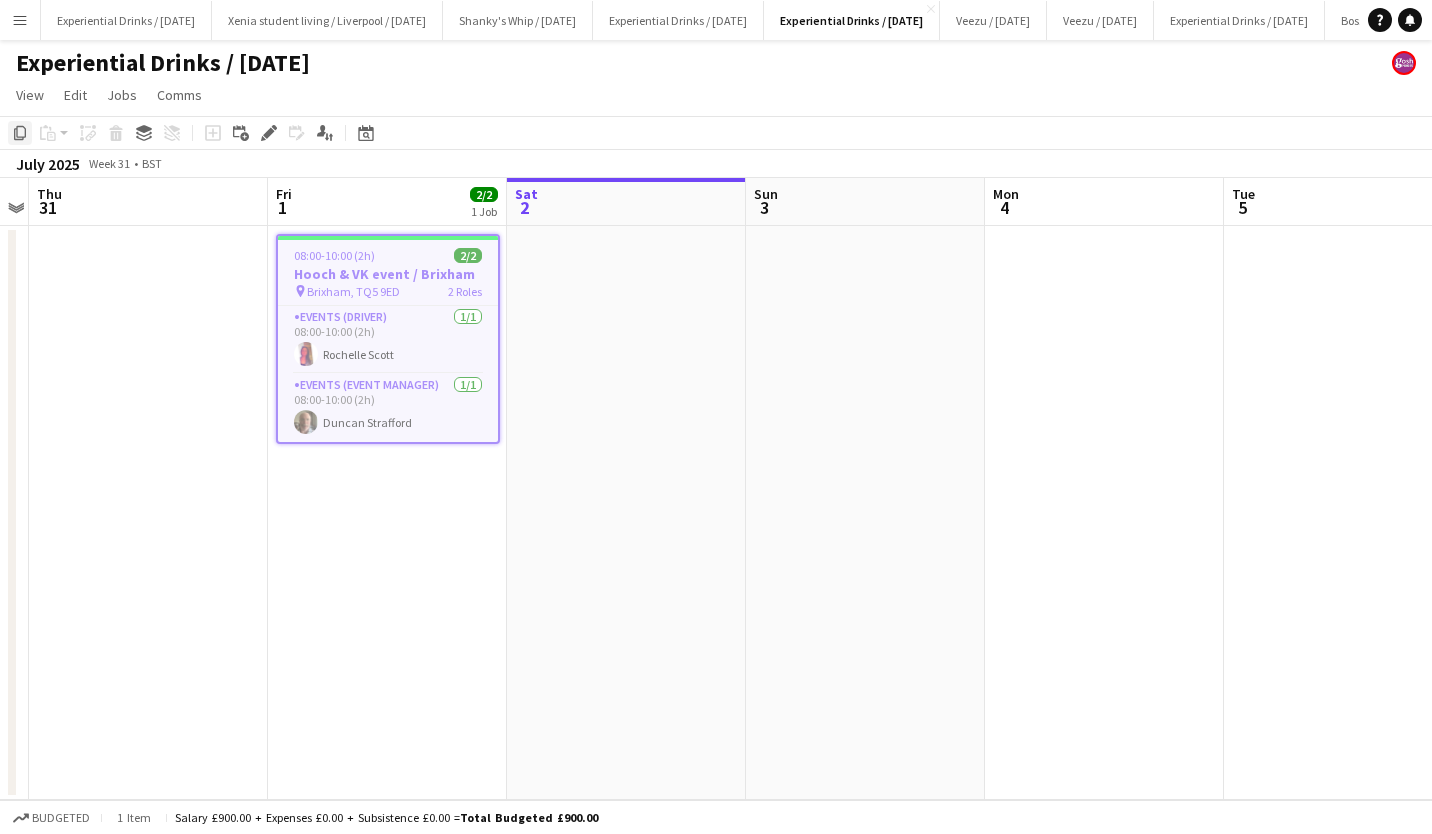 click on "Copy" 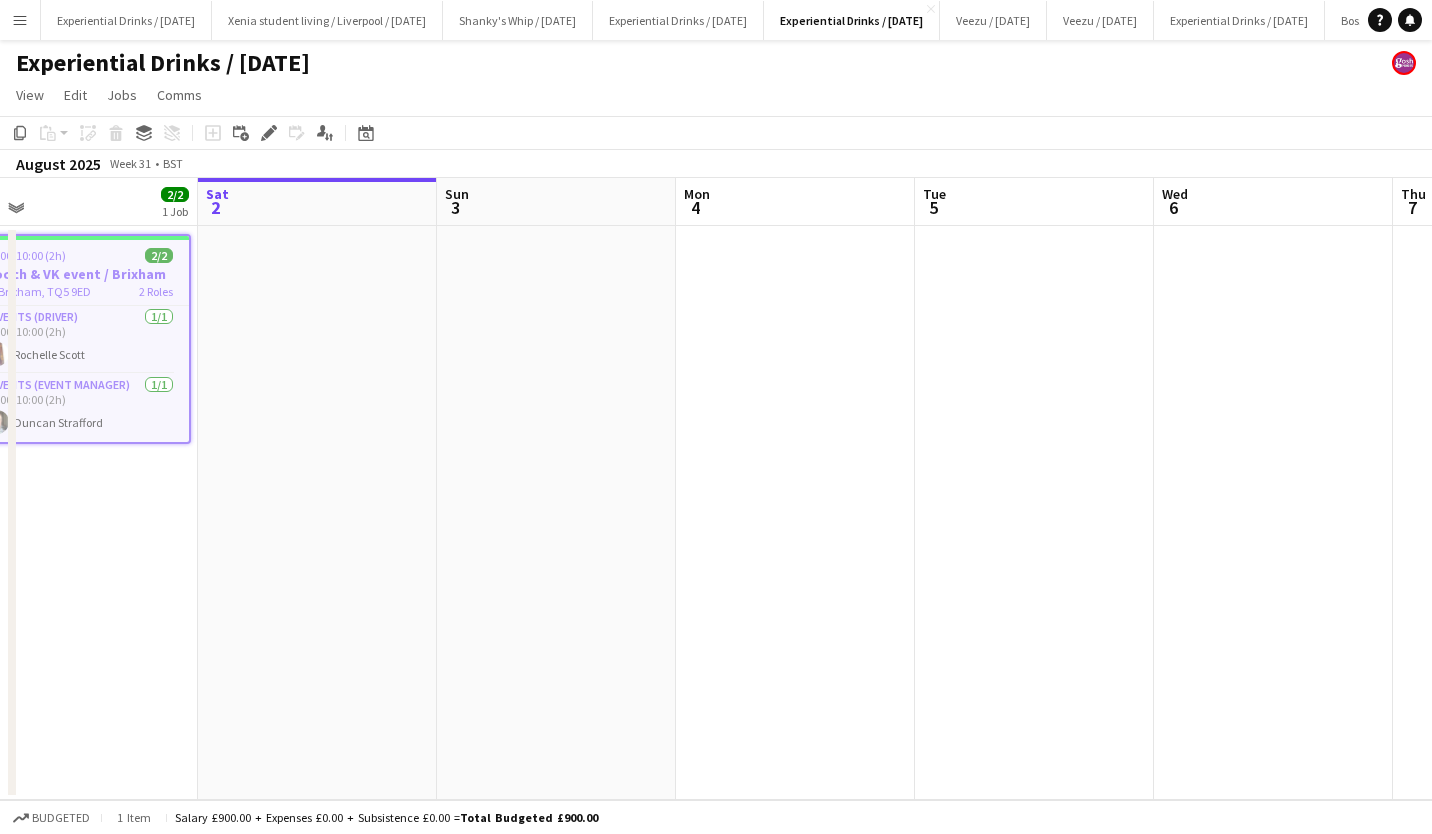 scroll, scrollTop: 0, scrollLeft: 760, axis: horizontal 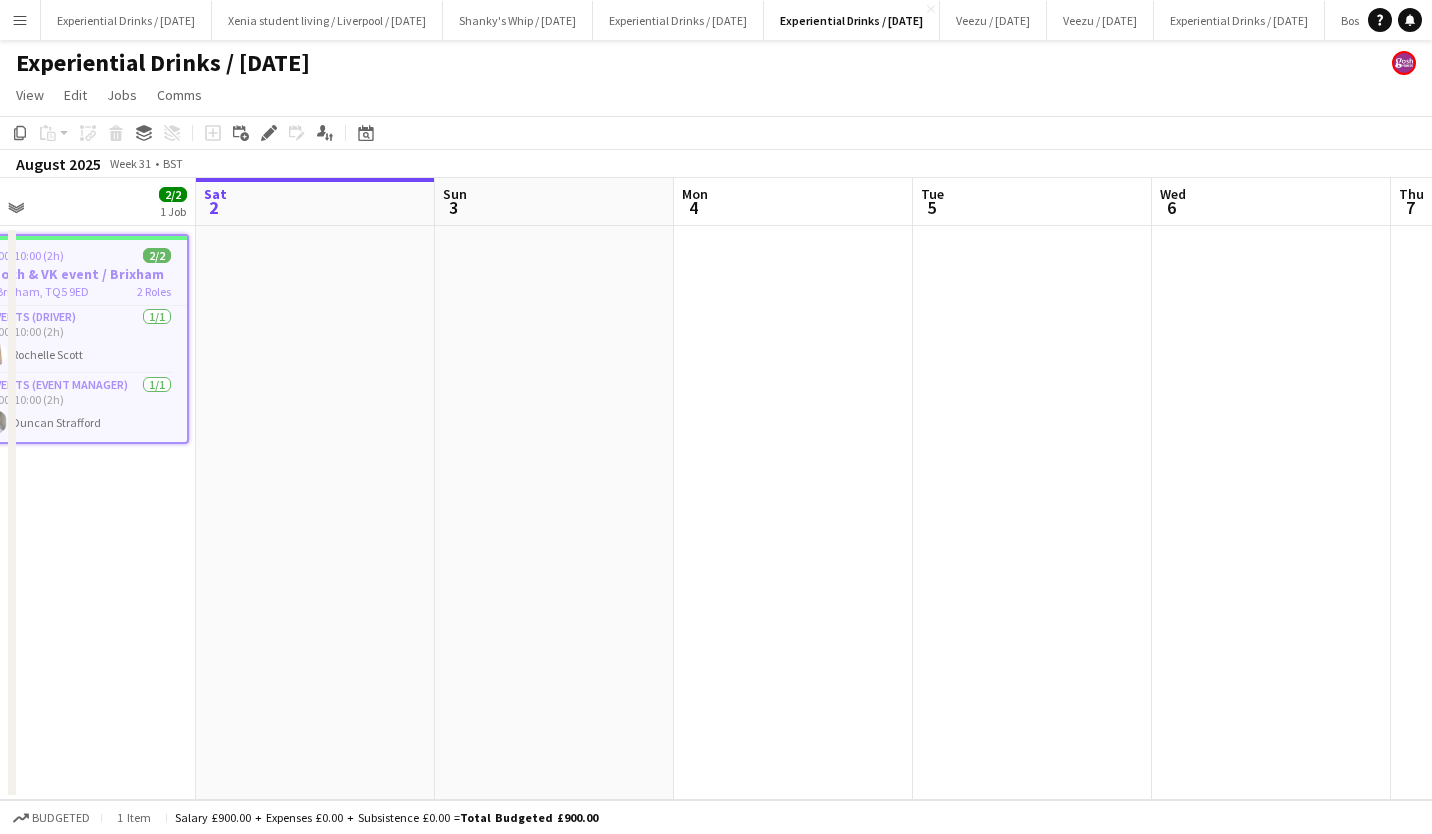 click at bounding box center (793, 513) 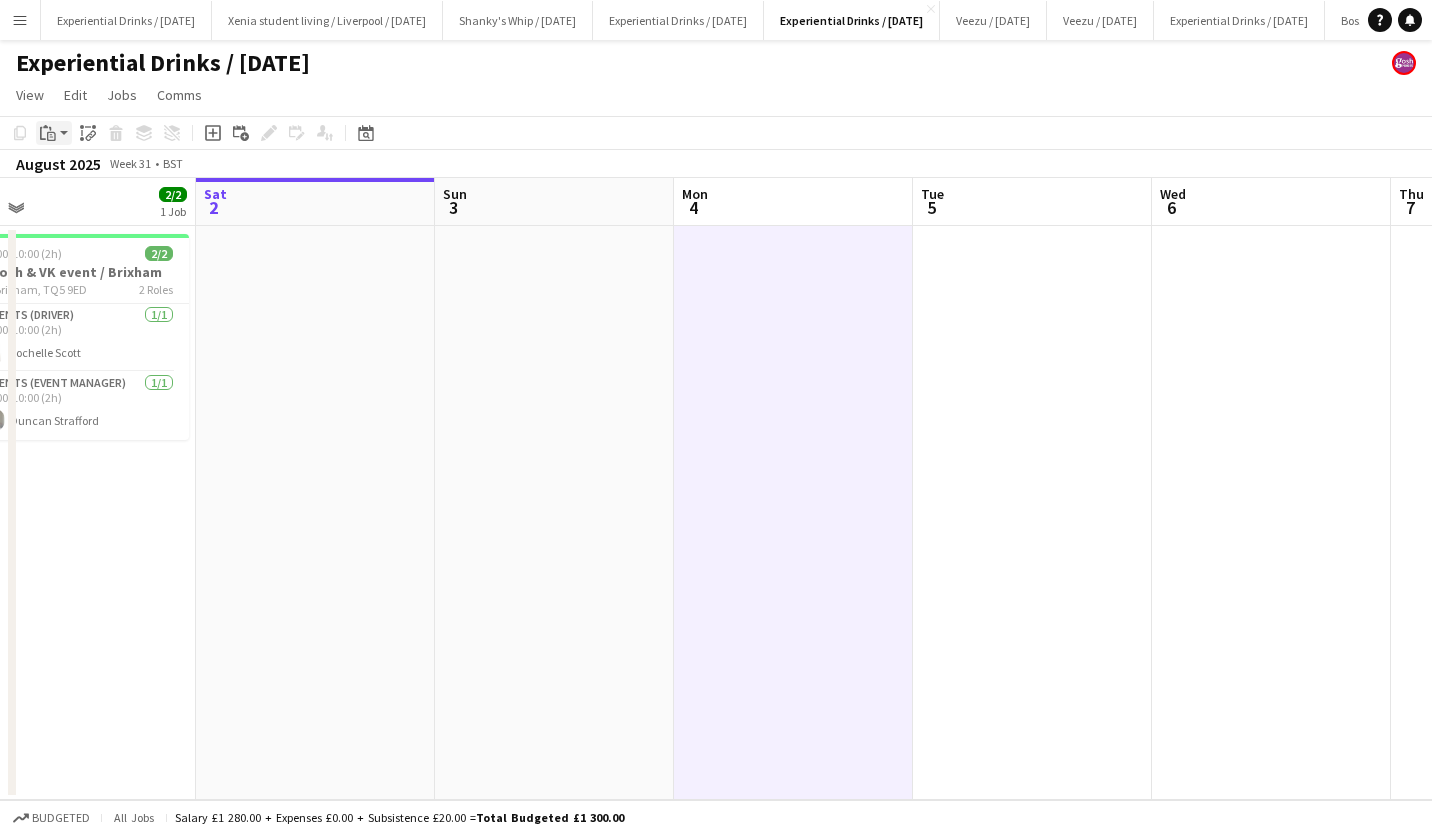 click on "Paste" 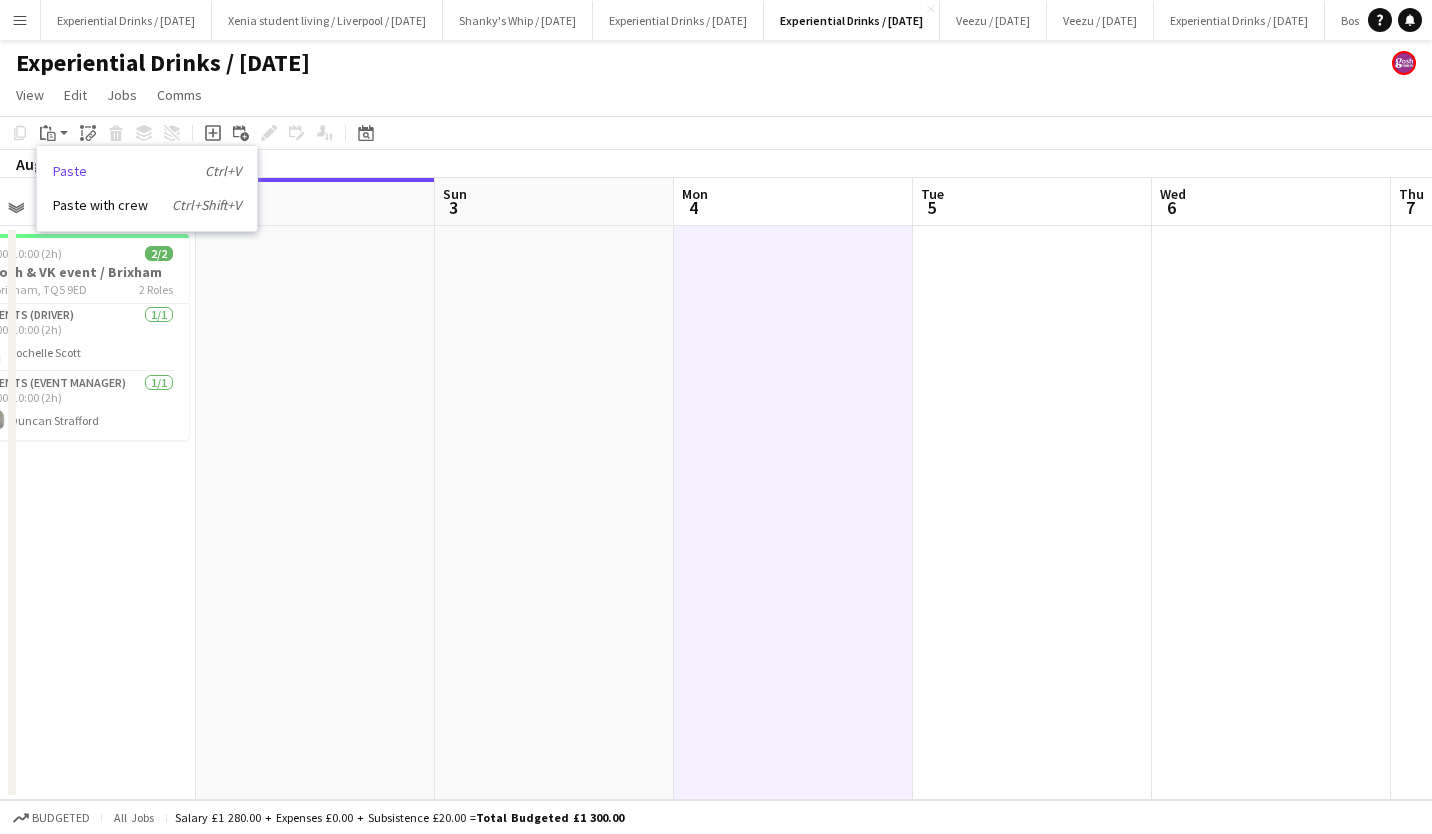 click on "Paste   Ctrl+V" at bounding box center [147, 171] 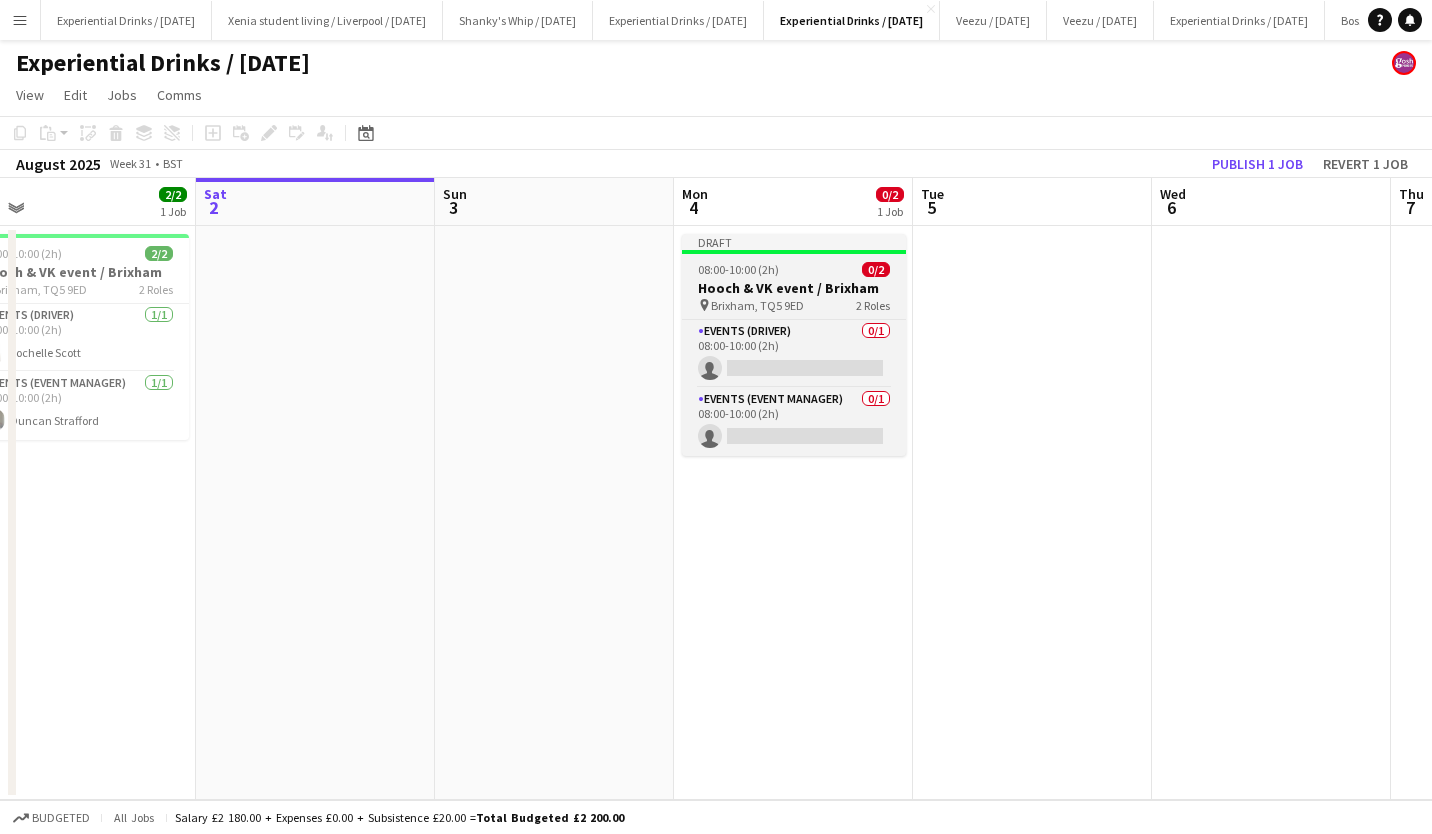 click on "Hooch & VK event / [CITY]" at bounding box center [794, 288] 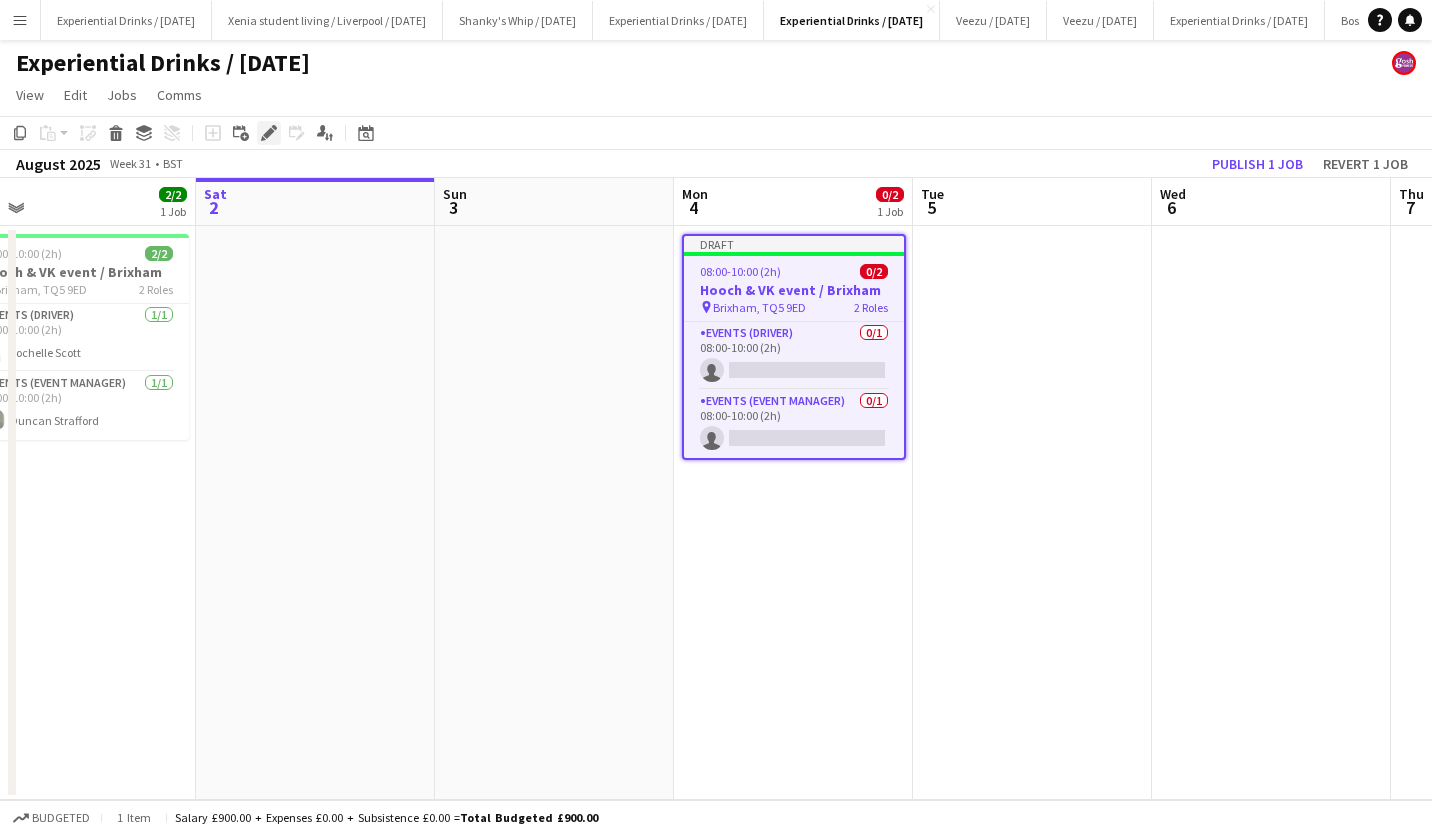 click 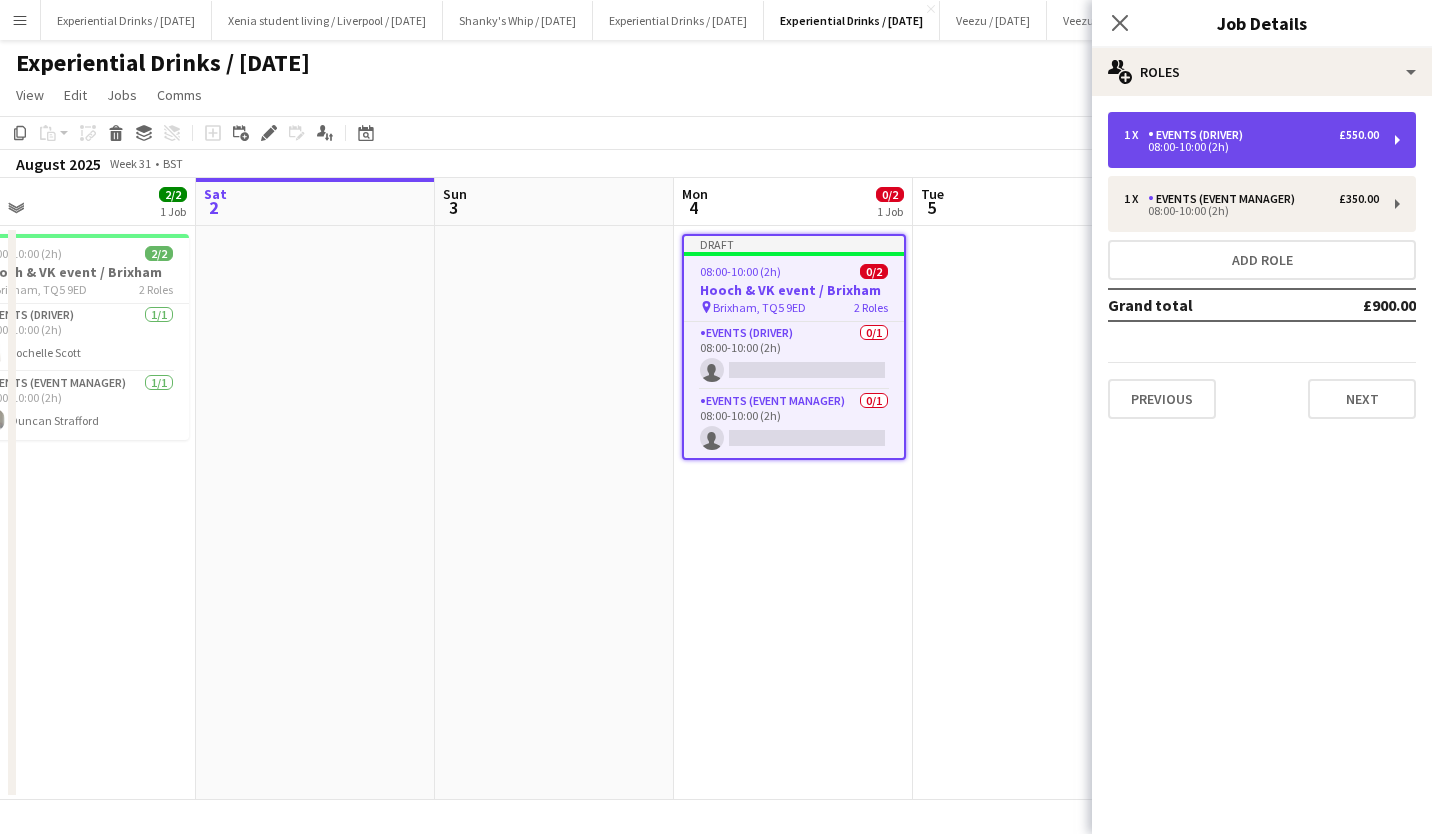 click on "1 x   Events (Driver)   £550.00" at bounding box center [1251, 135] 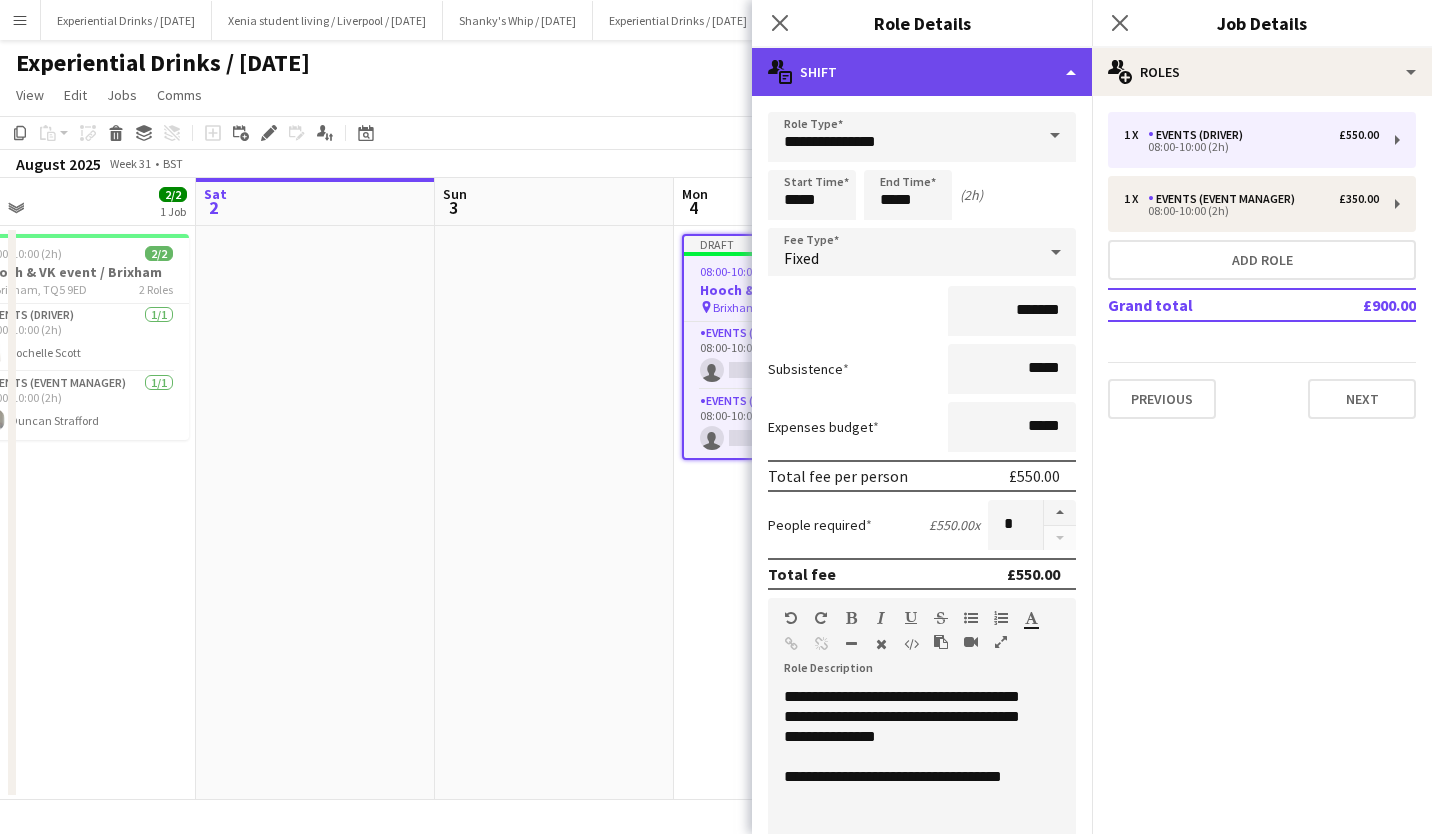 click on "multiple-actions-text
Shift" 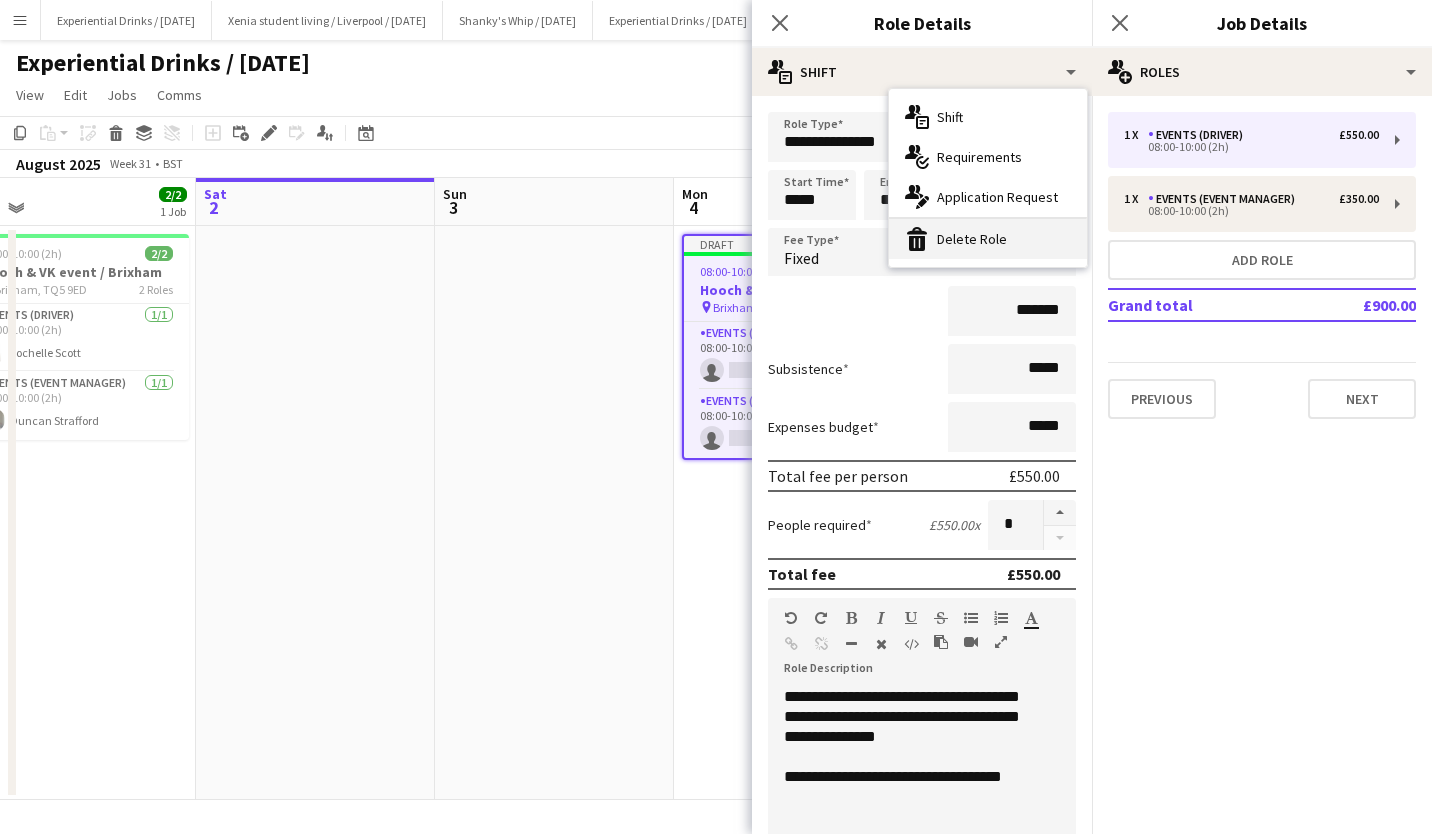 click on "bin-2
Delete Role" at bounding box center (988, 239) 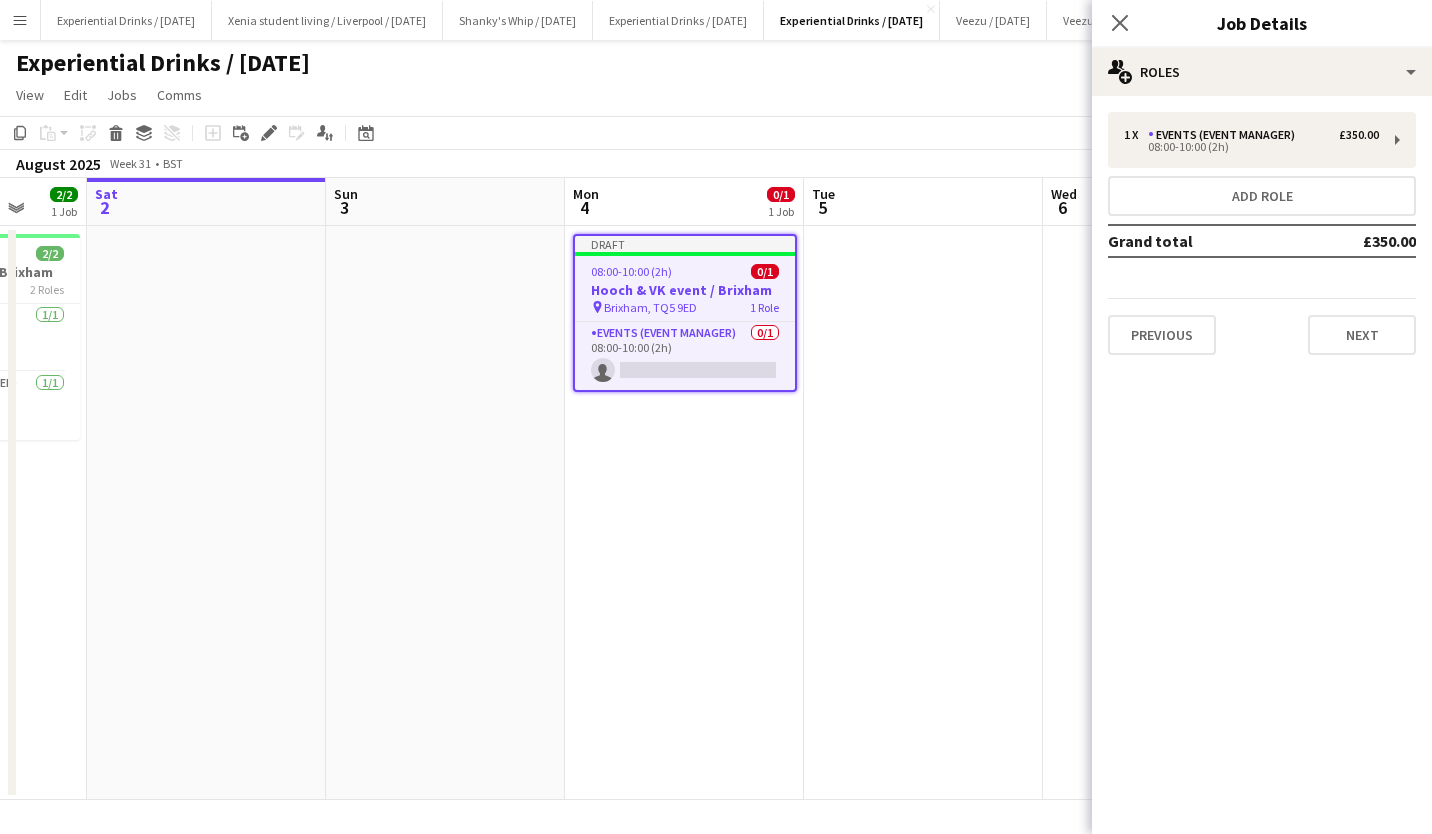 scroll, scrollTop: 0, scrollLeft: 628, axis: horizontal 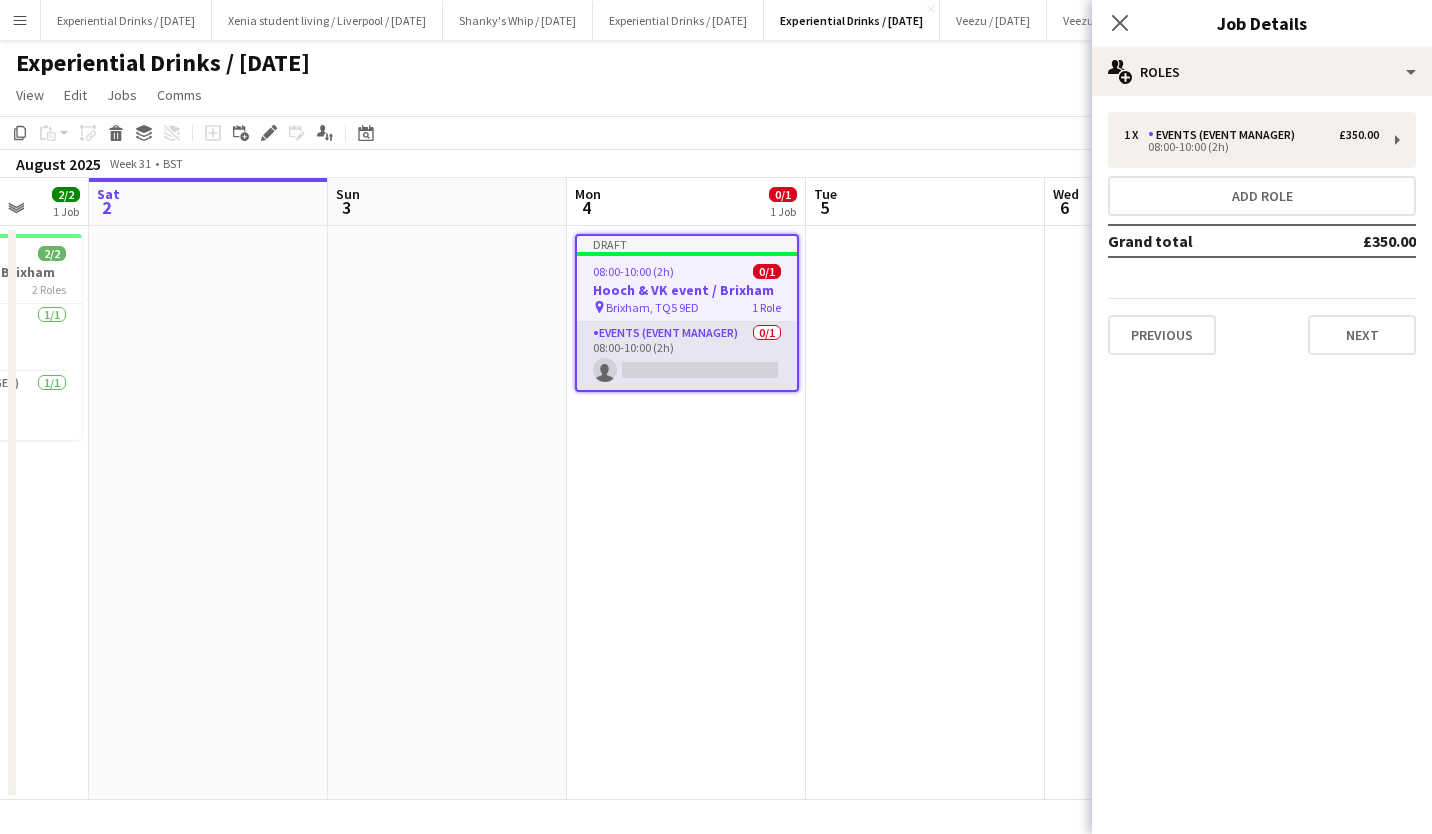 click on "Events (Event Manager)   0/1   08:00-10:00 (2h)
single-neutral-actions" at bounding box center (687, 356) 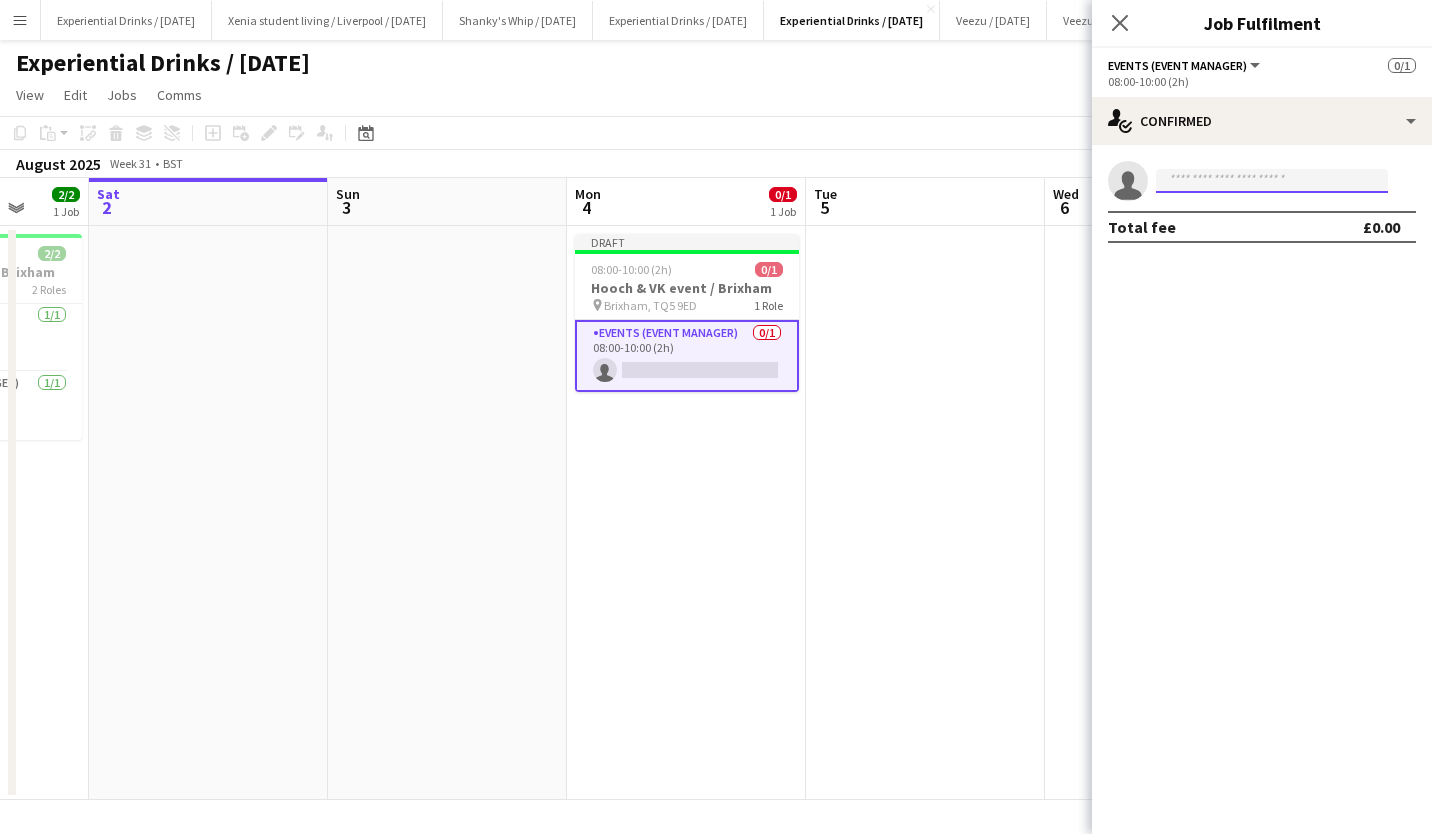 click at bounding box center [1272, 181] 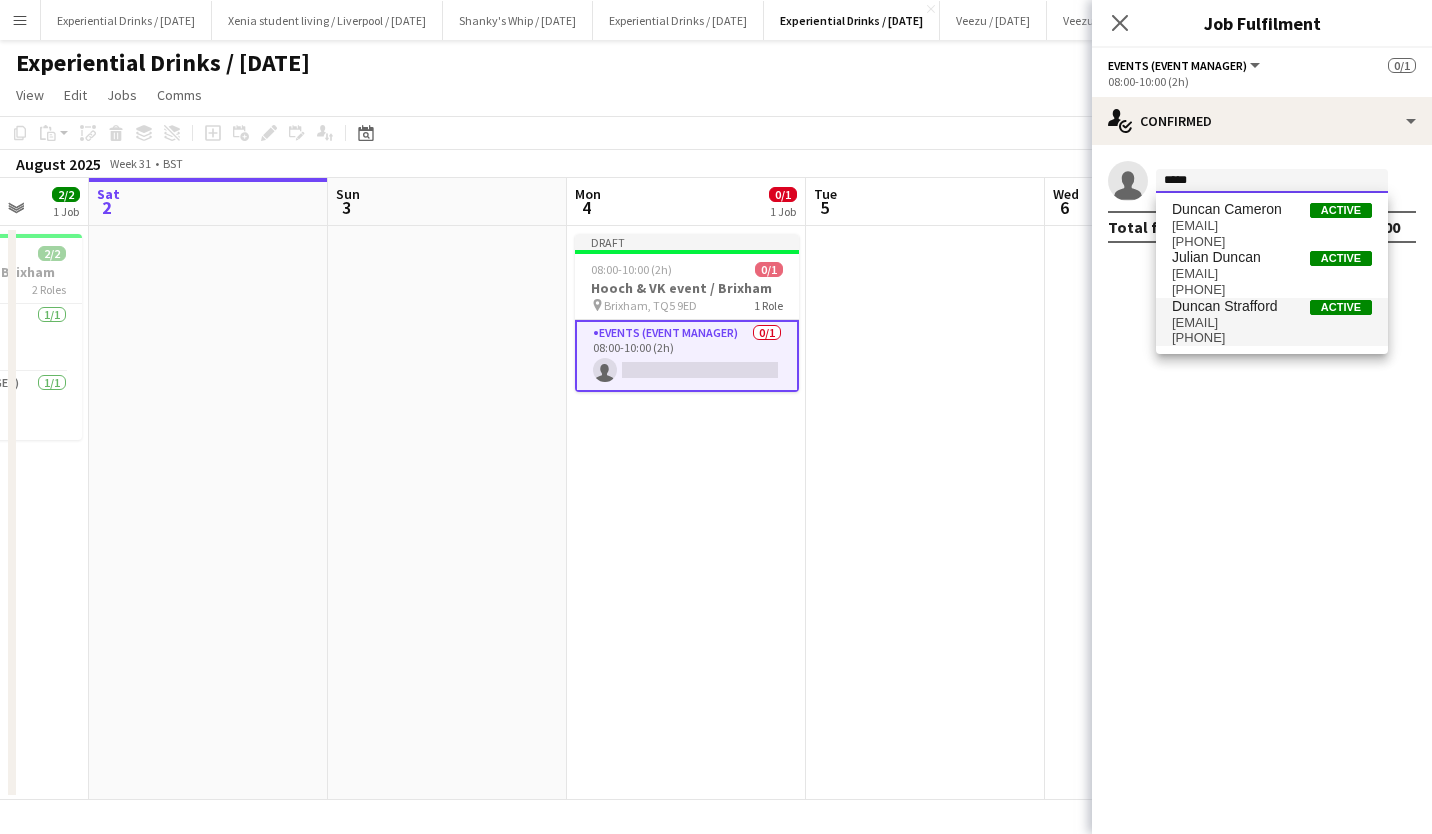 type on "*****" 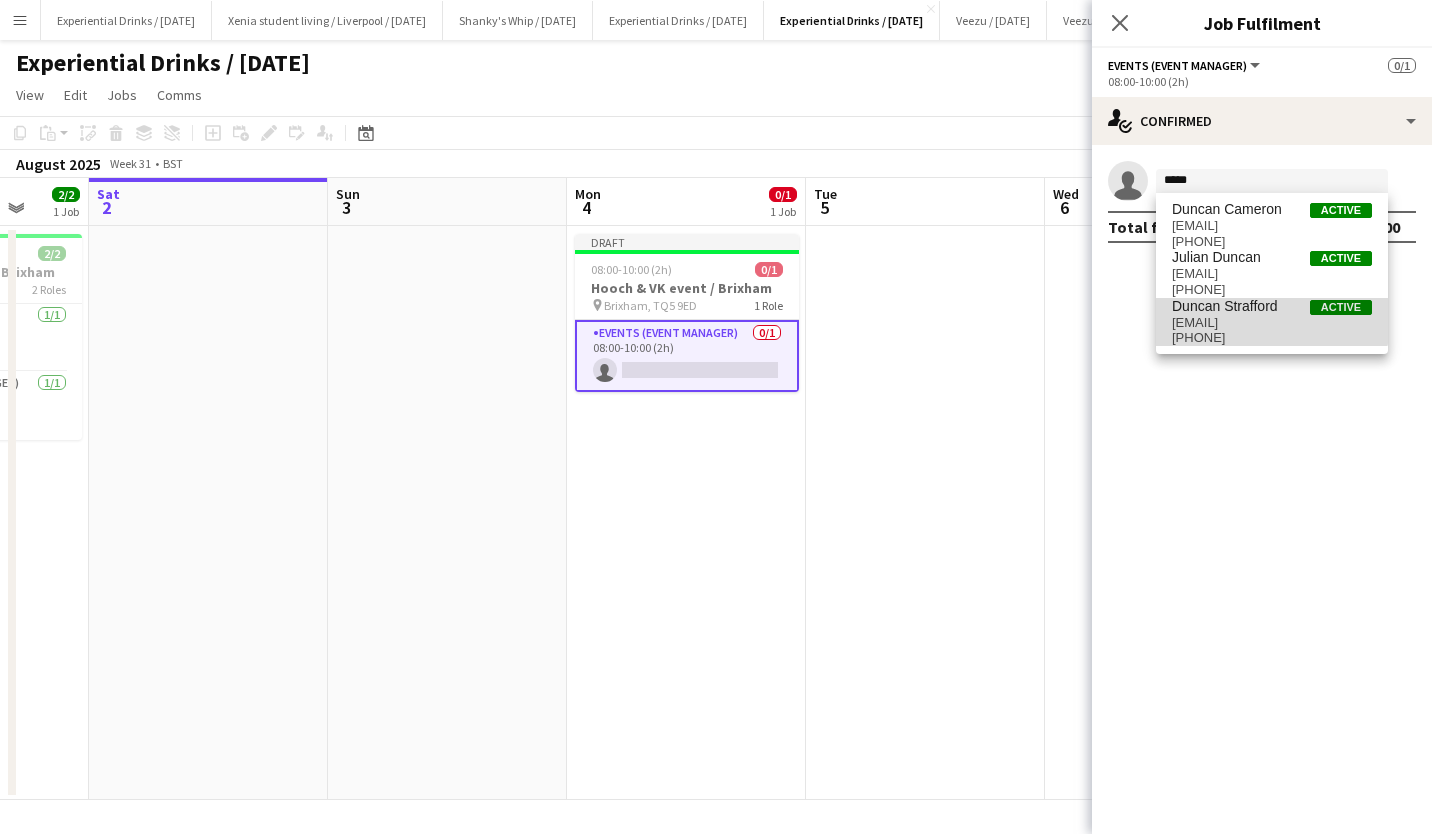 click on "Duncan Strafford" at bounding box center [1225, 306] 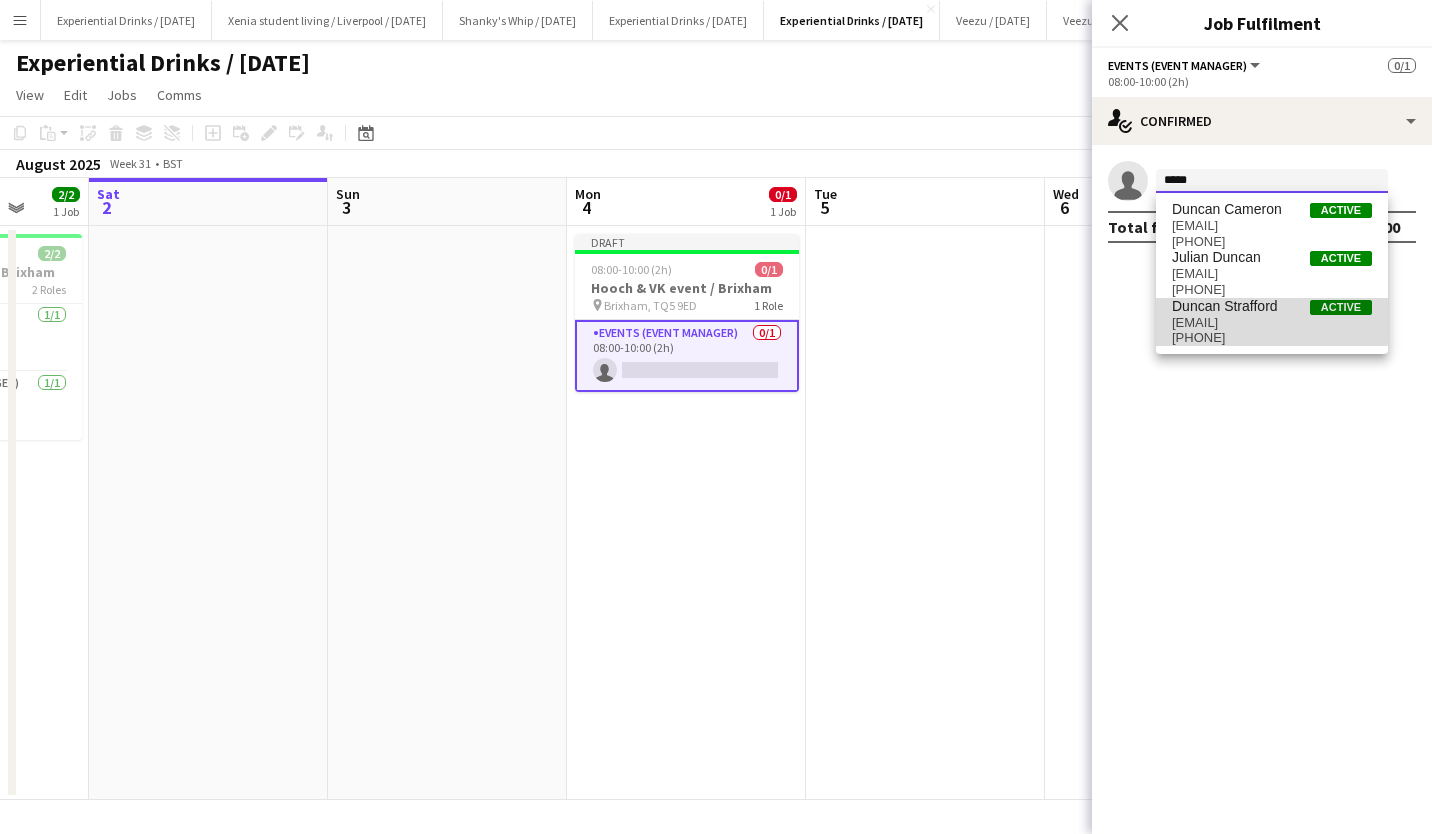 type 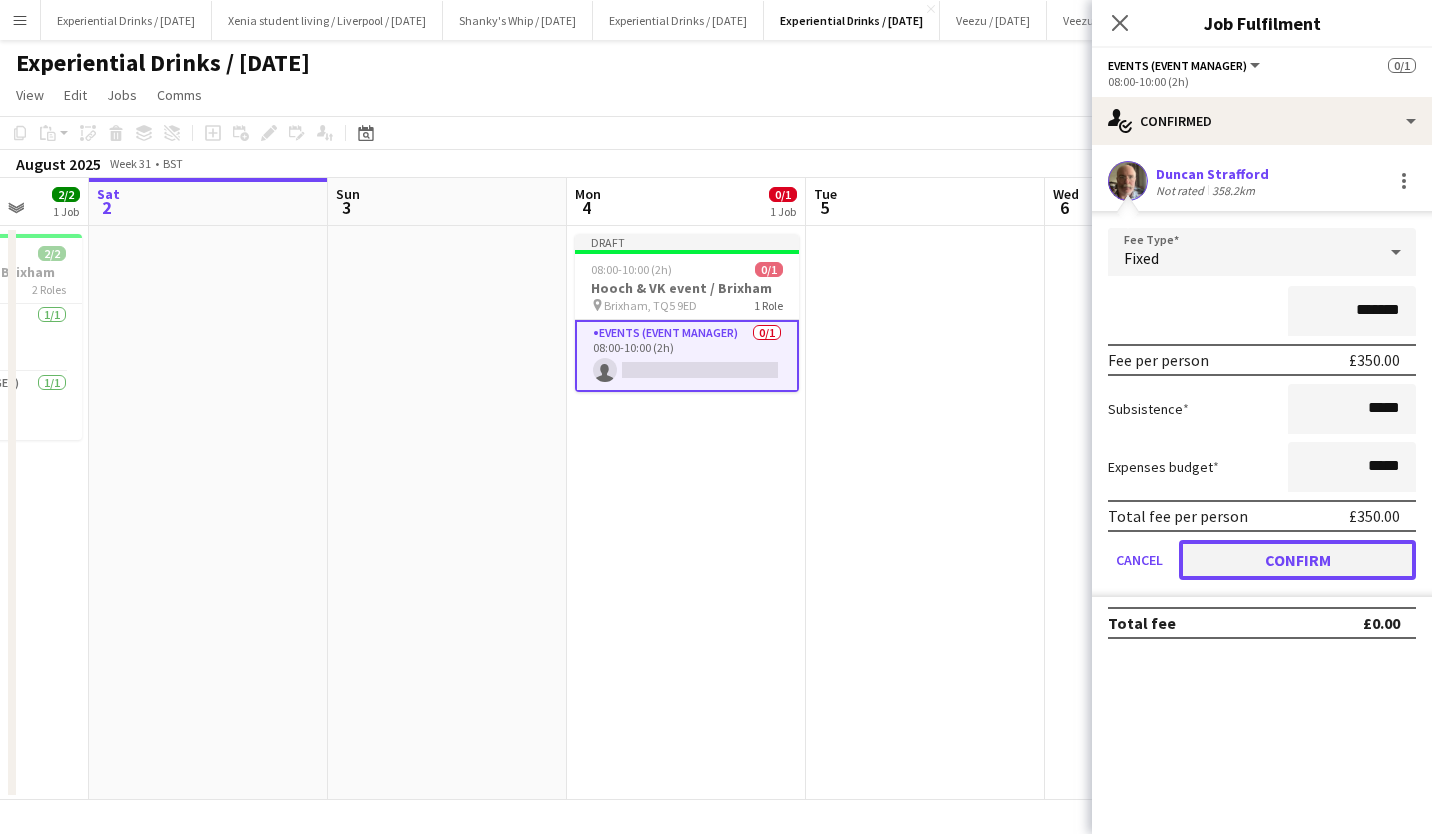 click on "Confirm" at bounding box center [1297, 560] 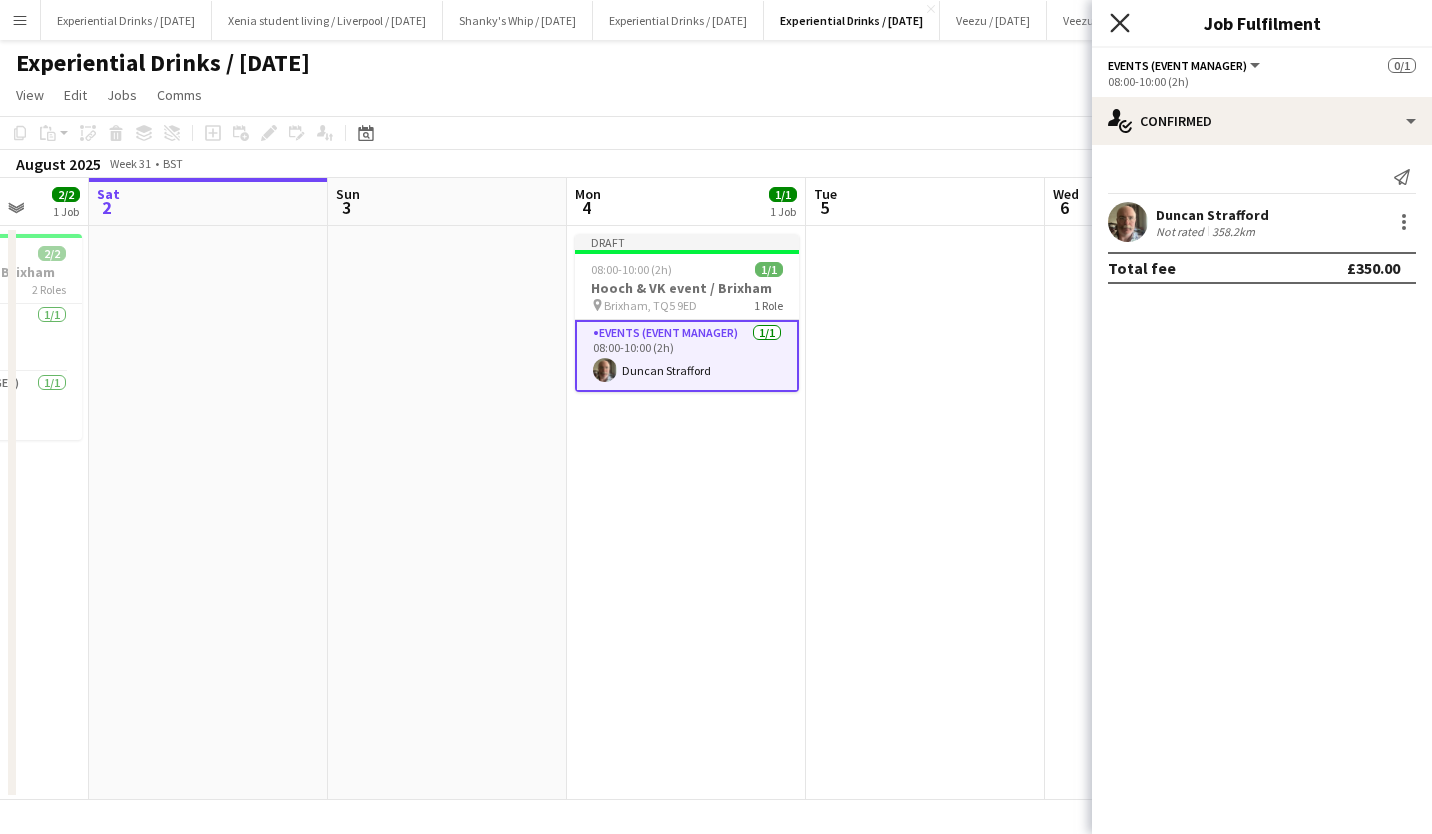 click 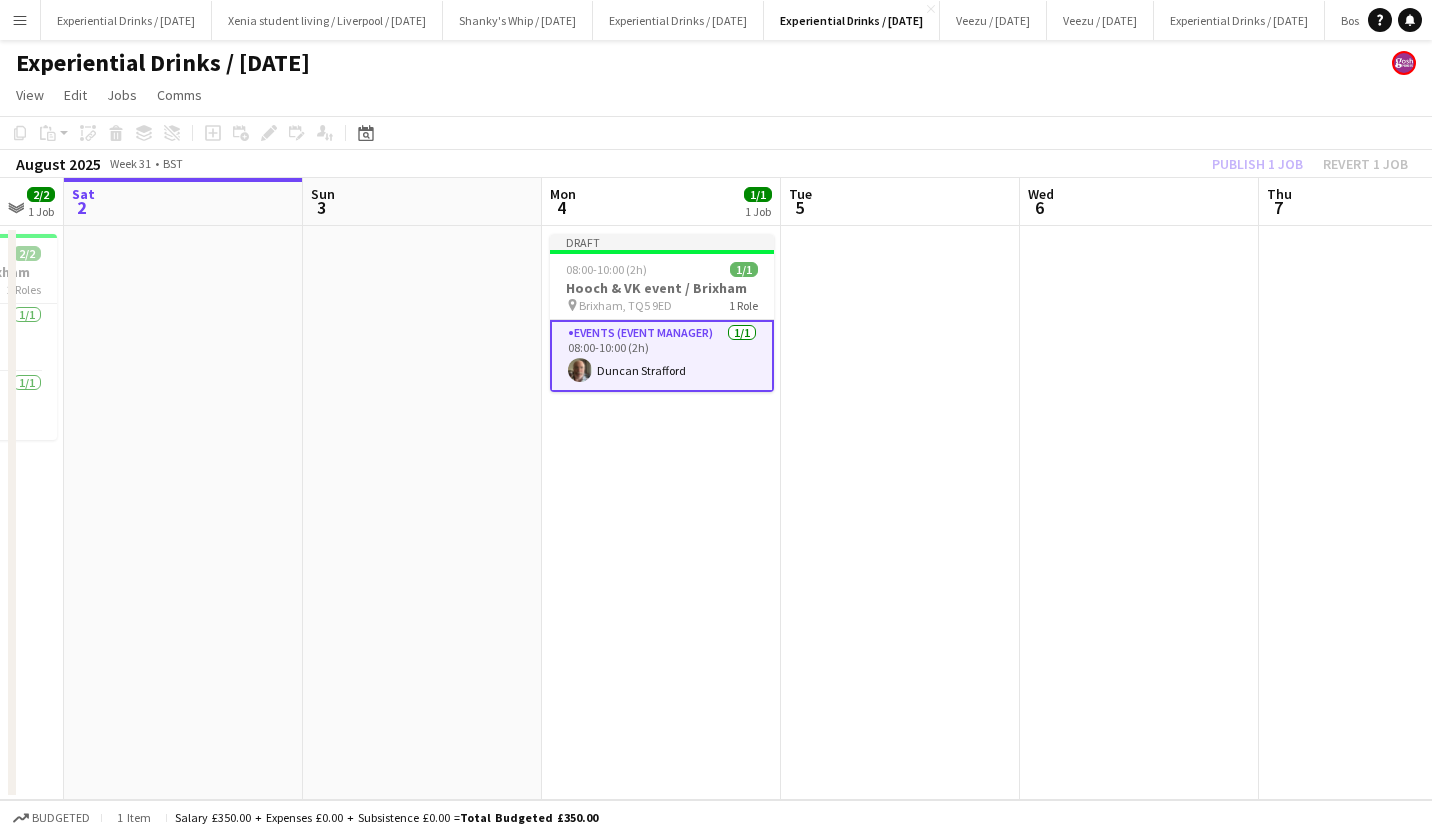 scroll, scrollTop: 0, scrollLeft: 654, axis: horizontal 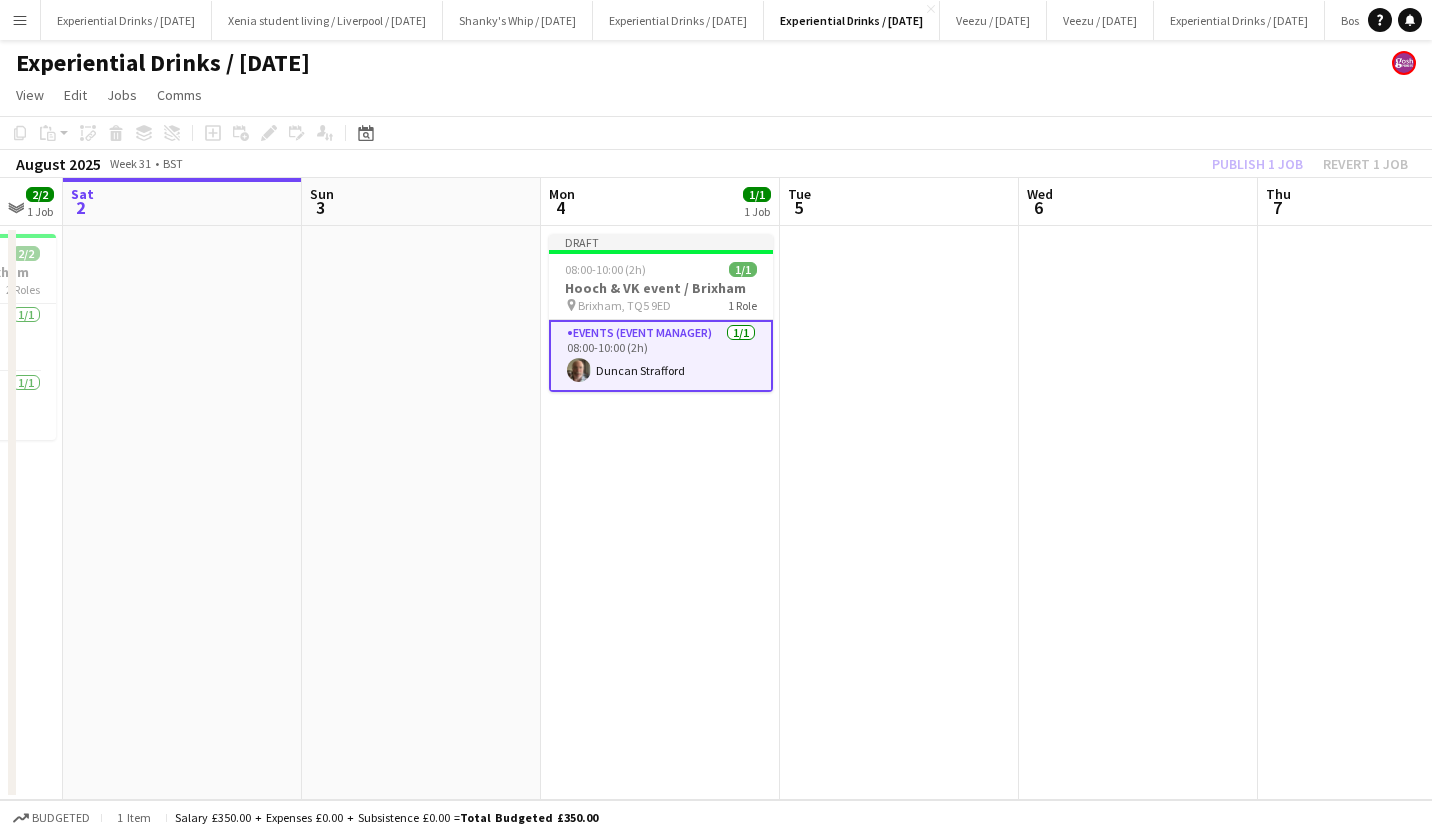 click at bounding box center [1138, 513] 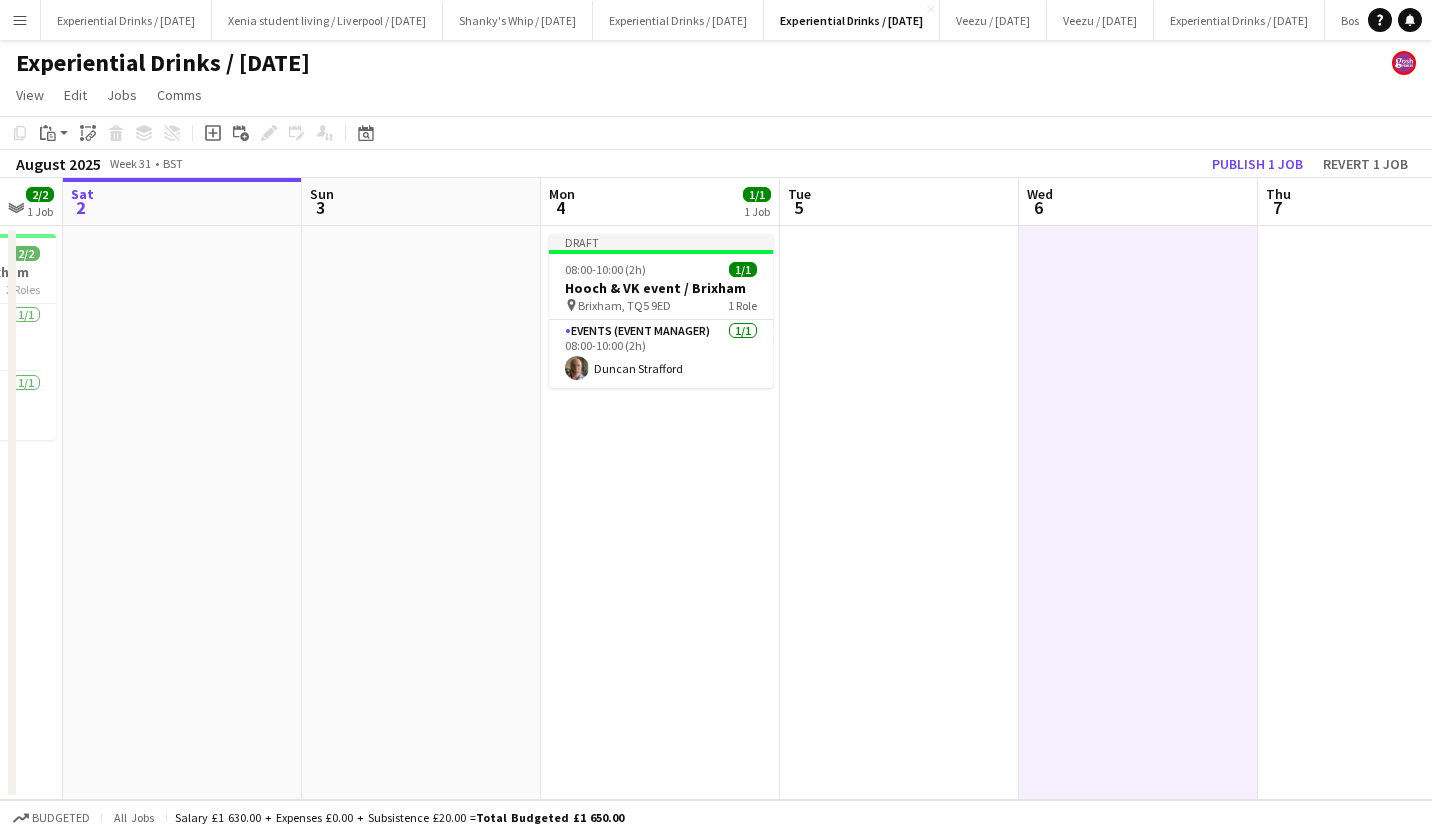 scroll, scrollTop: 0, scrollLeft: 540, axis: horizontal 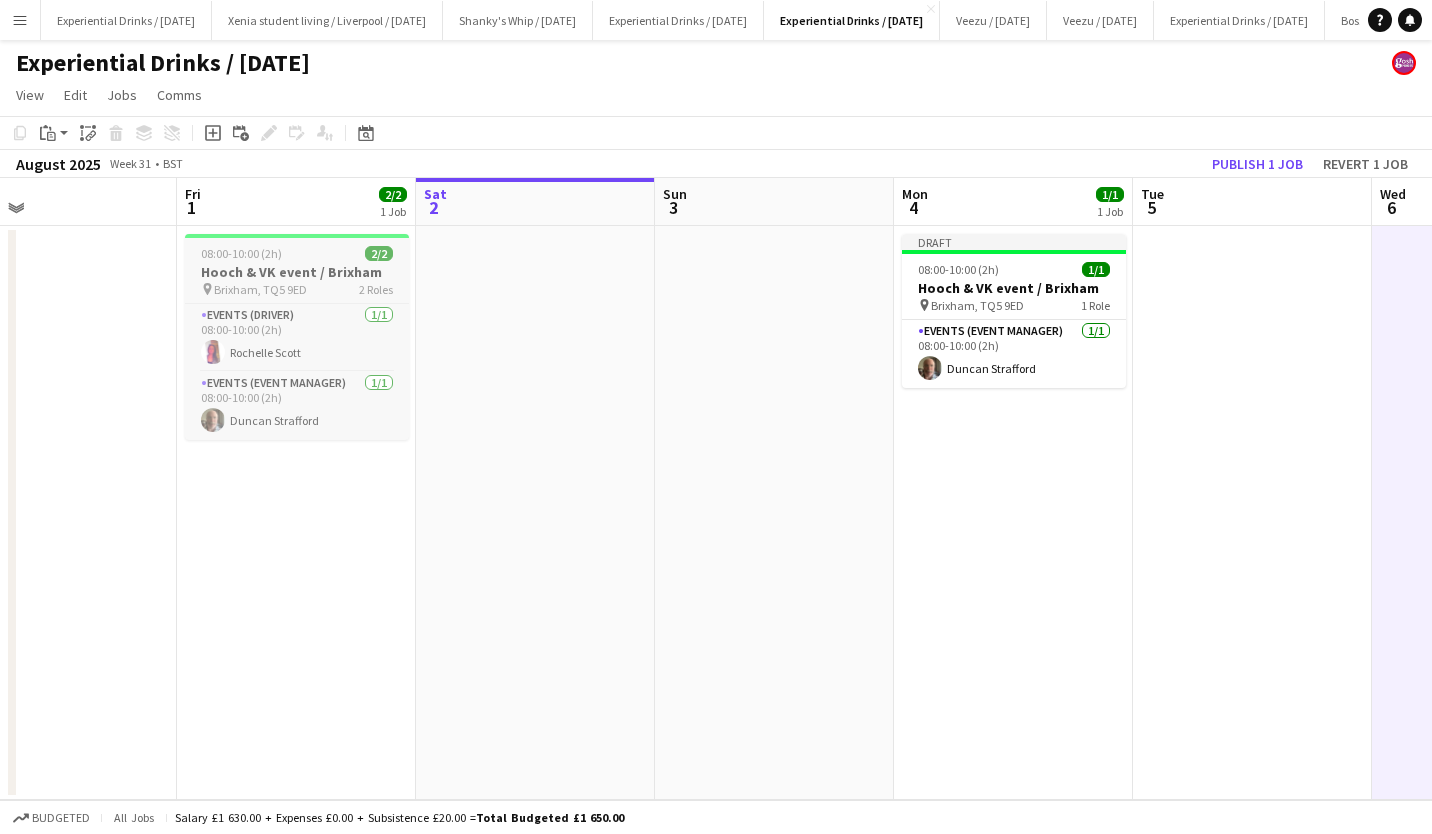 click on "Hooch & VK event / [CITY]" at bounding box center (297, 272) 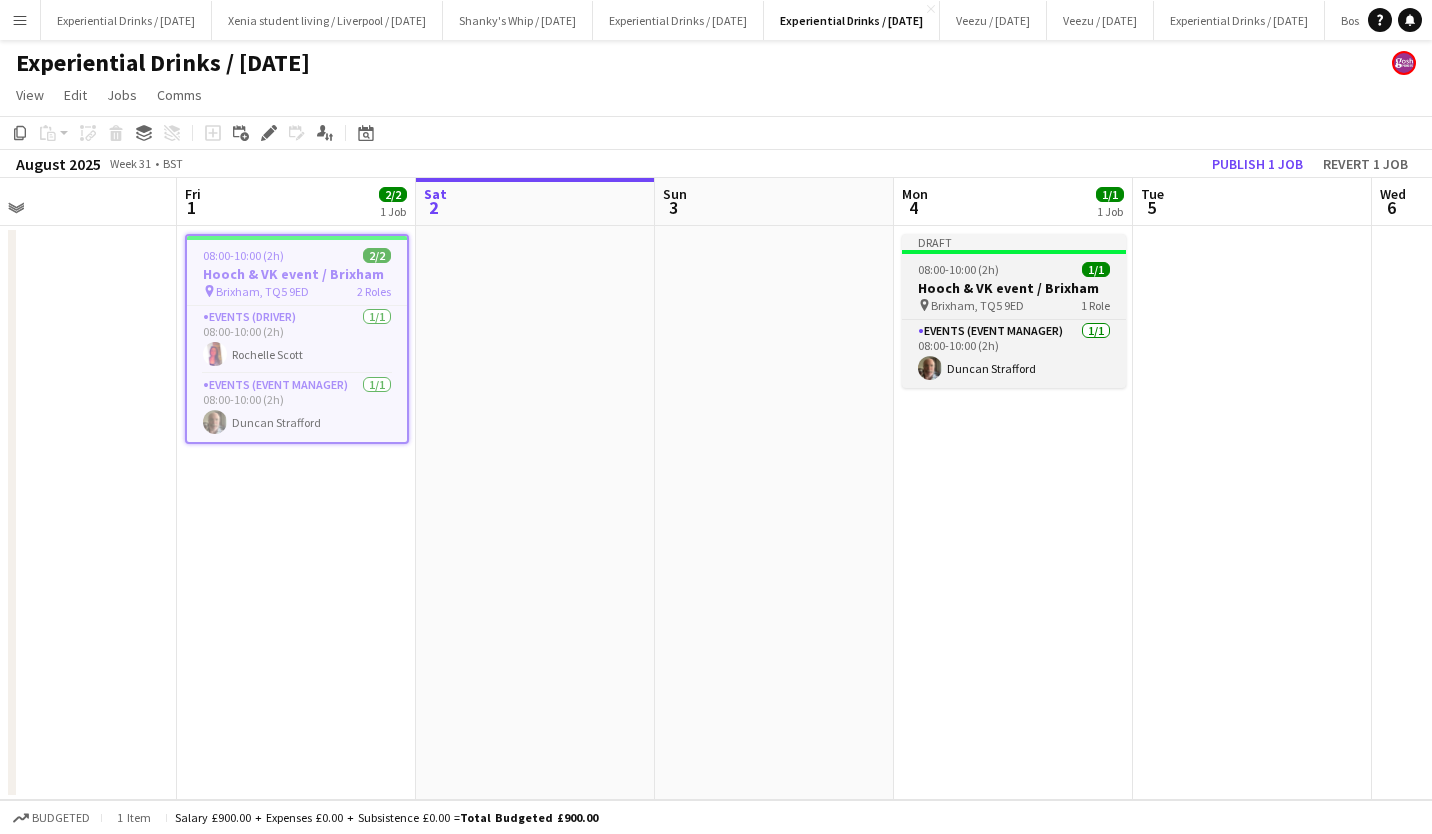 click on "1/1" at bounding box center [1096, 269] 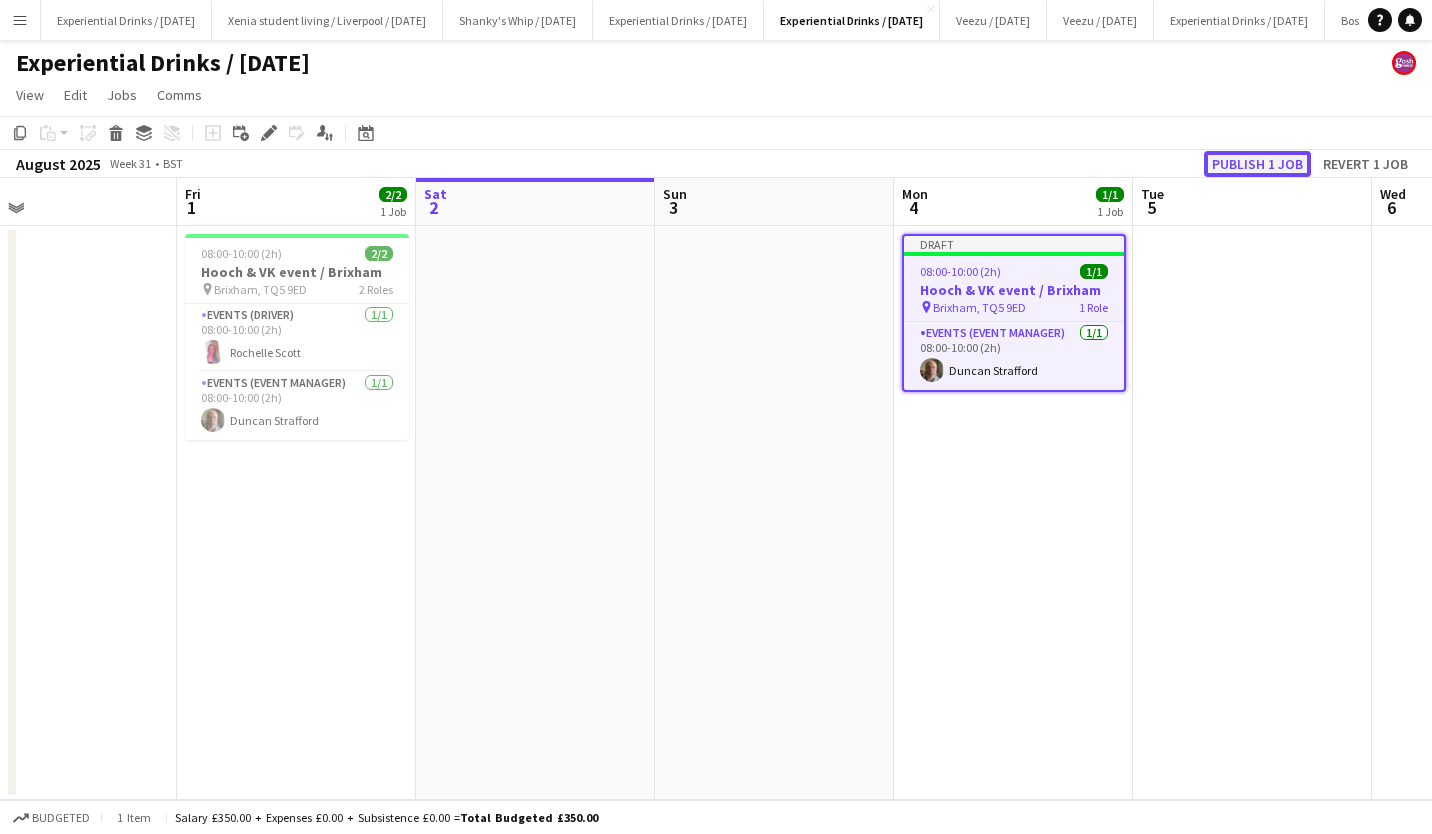 click on "Publish 1 job" 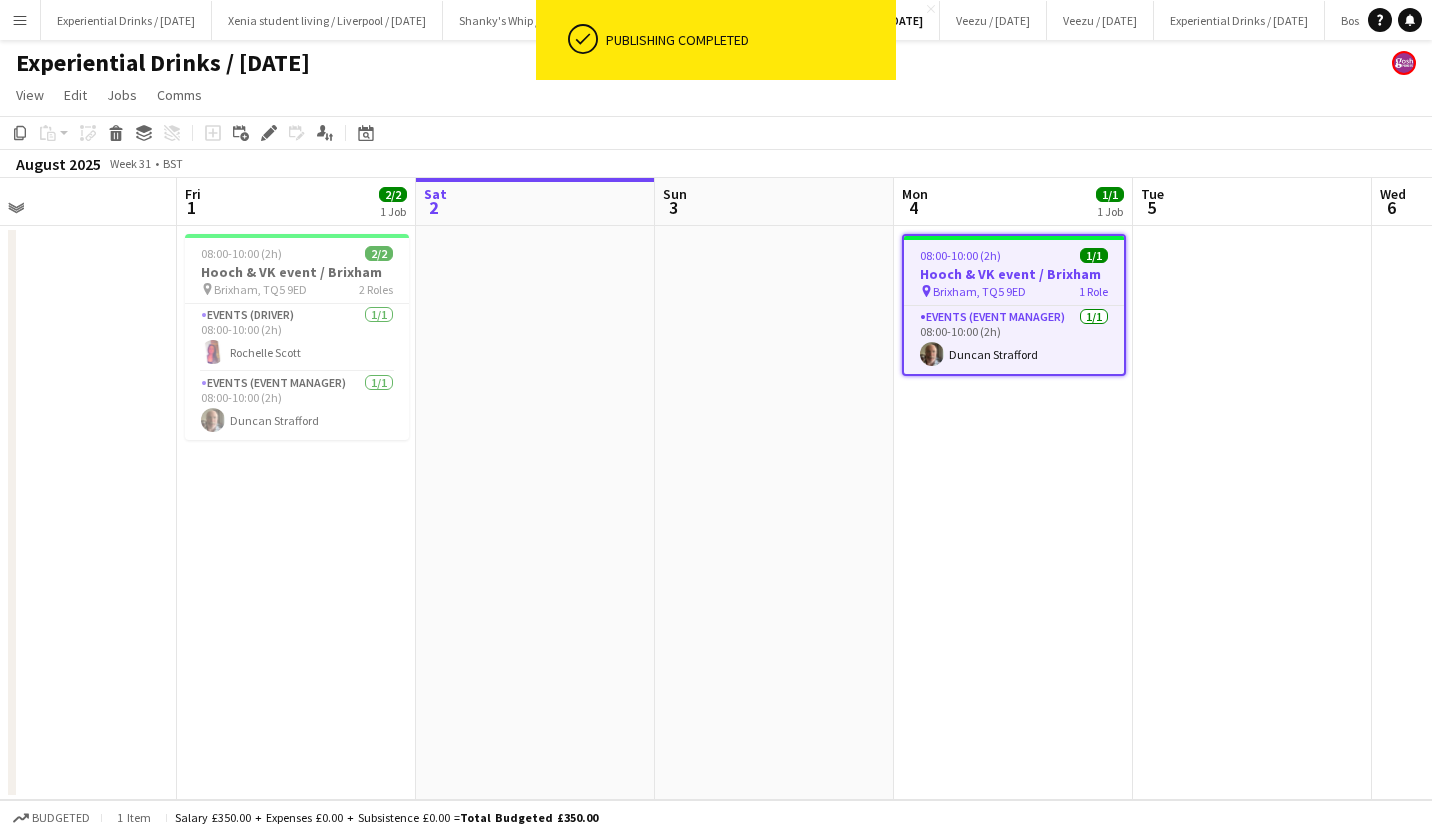 click on "Hooch & VK event / [CITY]" at bounding box center (1014, 274) 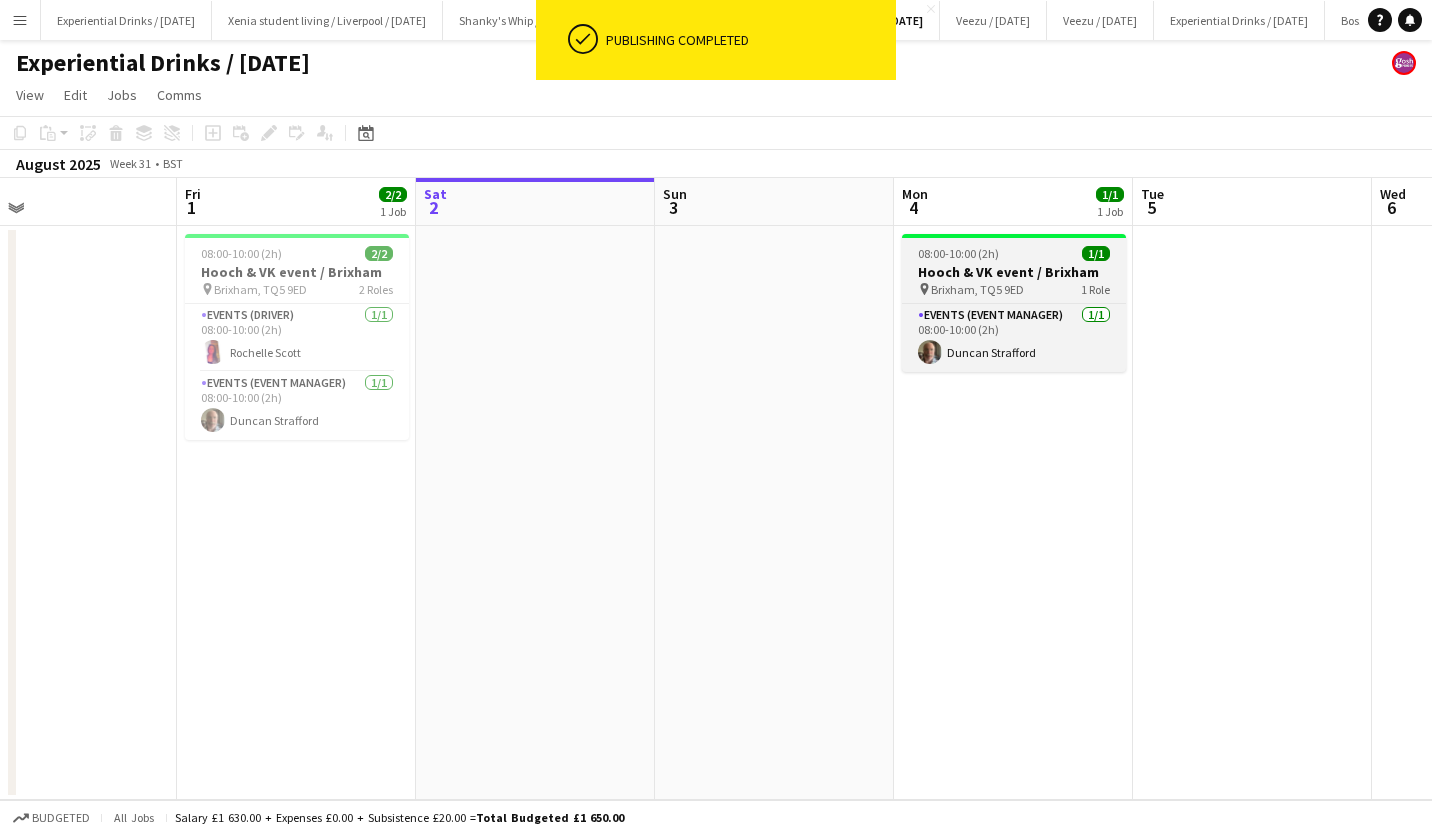 click on "Hooch & VK event / [CITY]" at bounding box center [1014, 272] 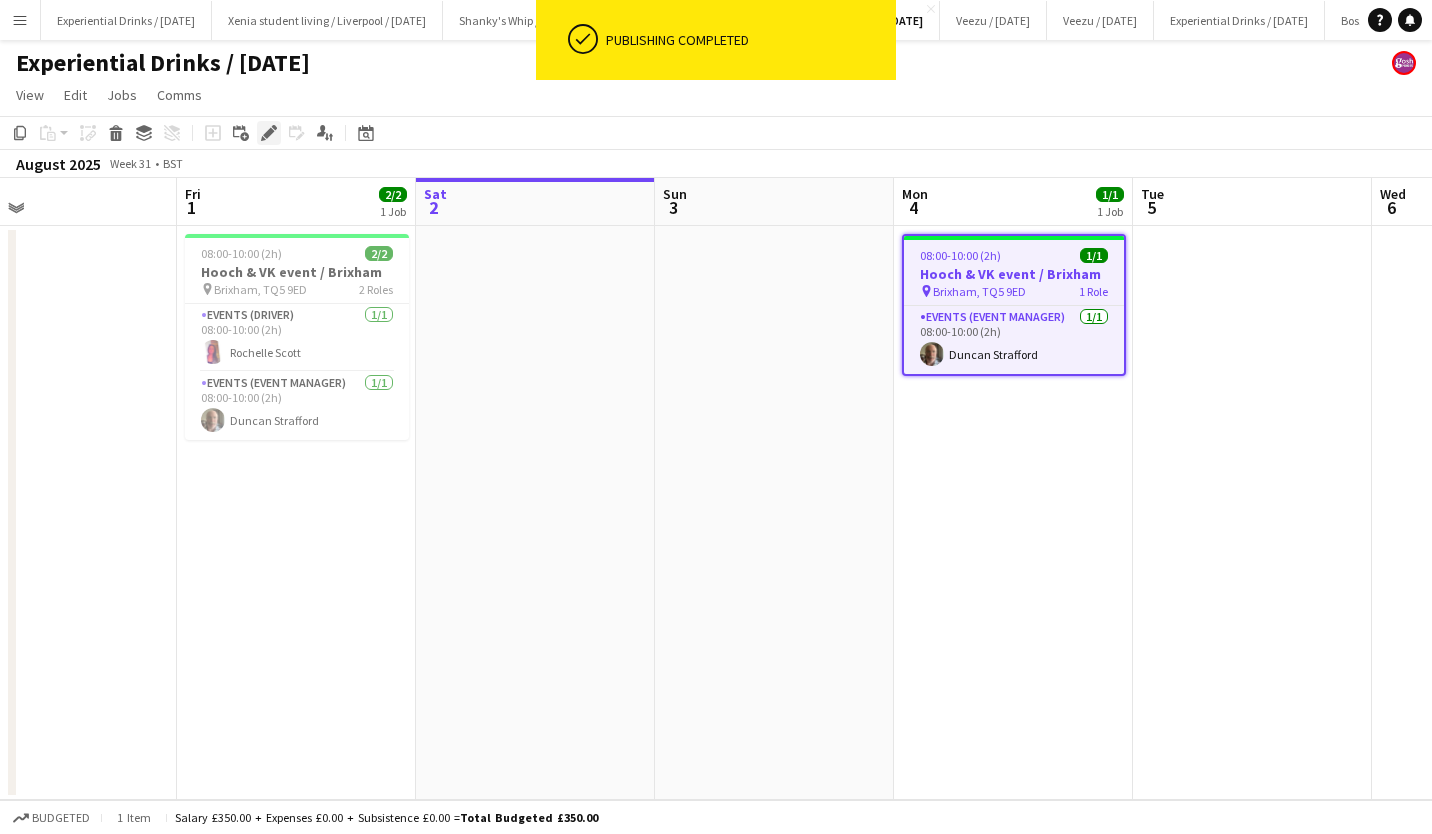click 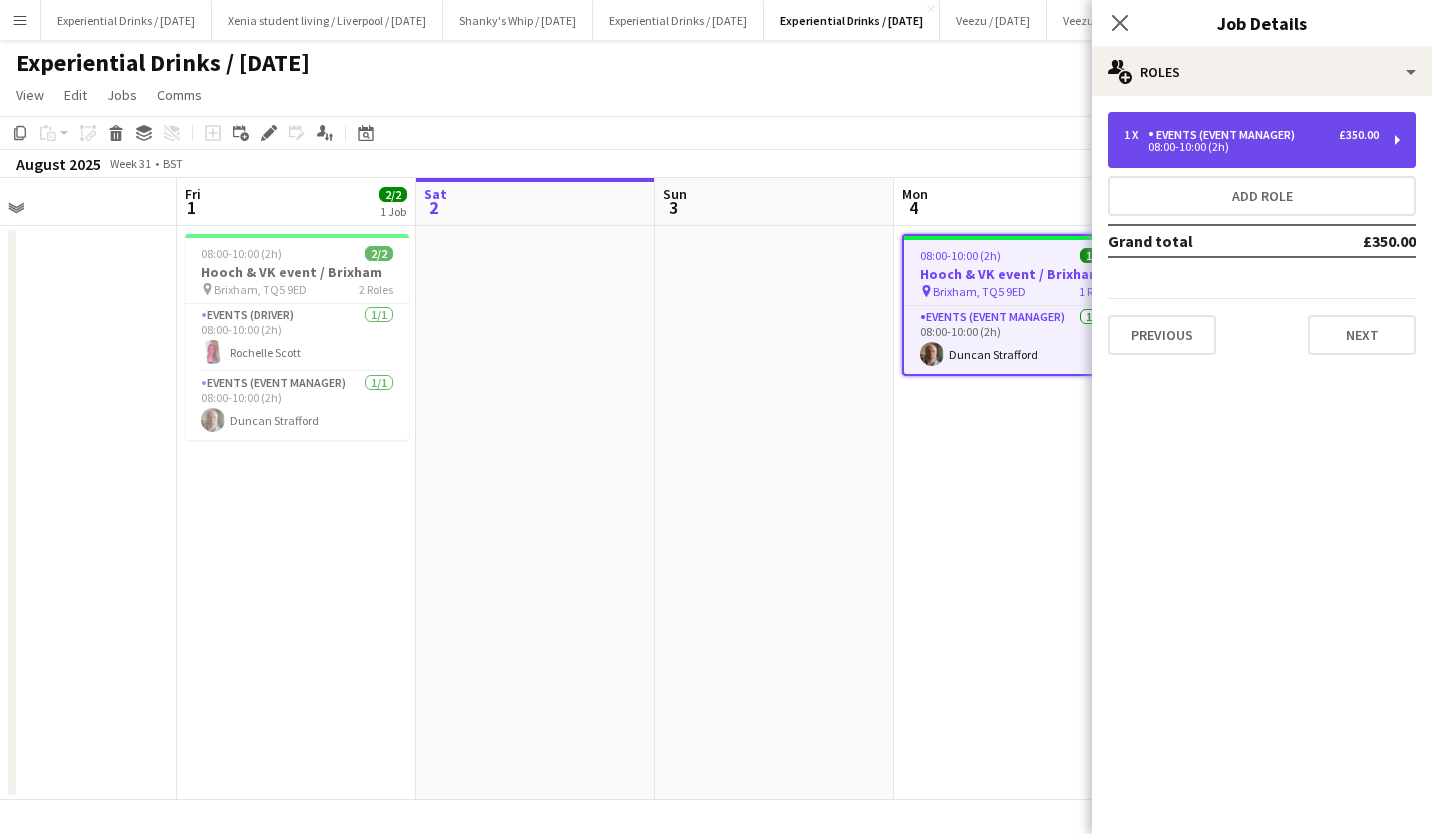 click on "Events (Event Manager)" at bounding box center (1225, 135) 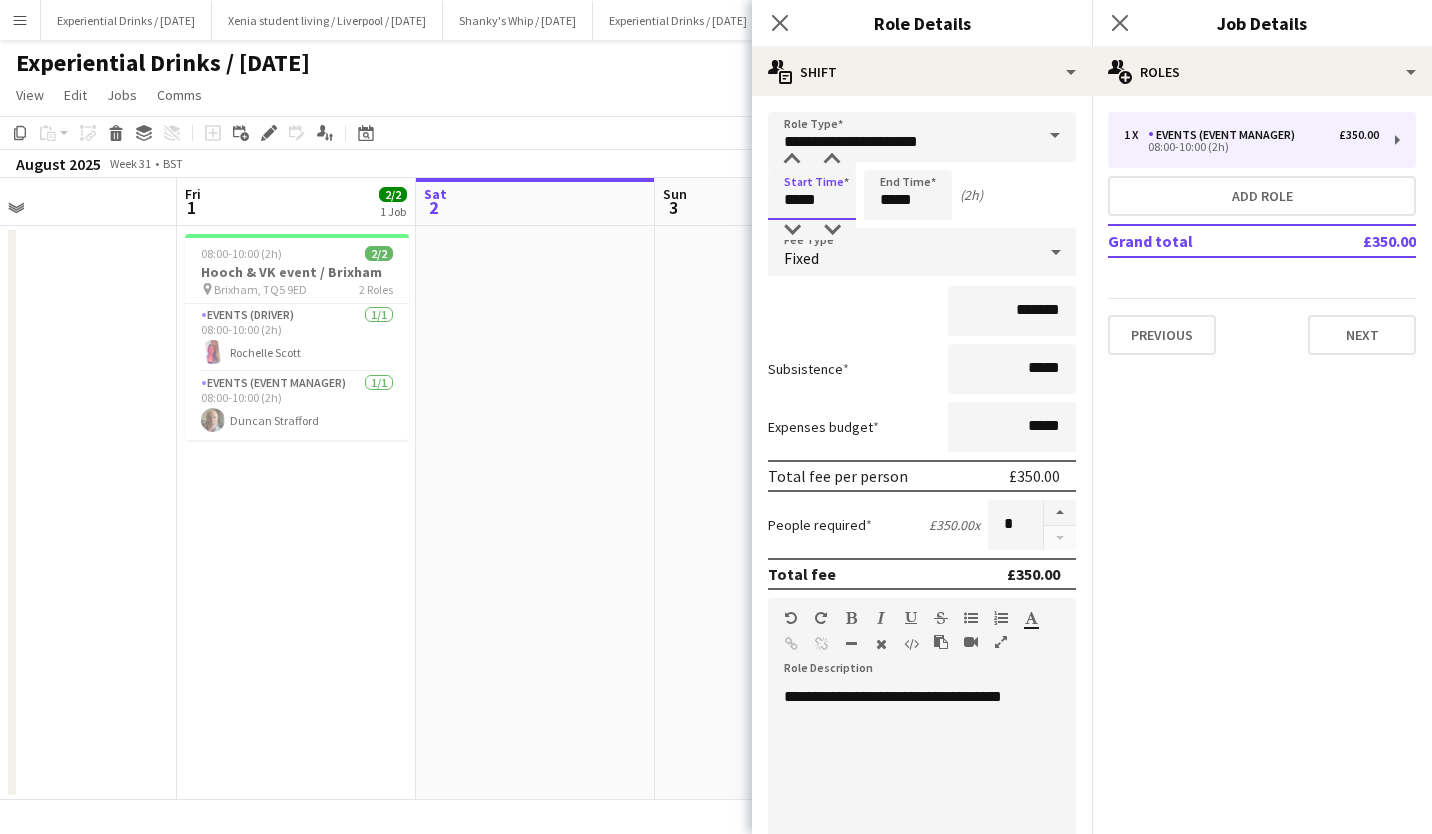 click on "*****" at bounding box center (812, 195) 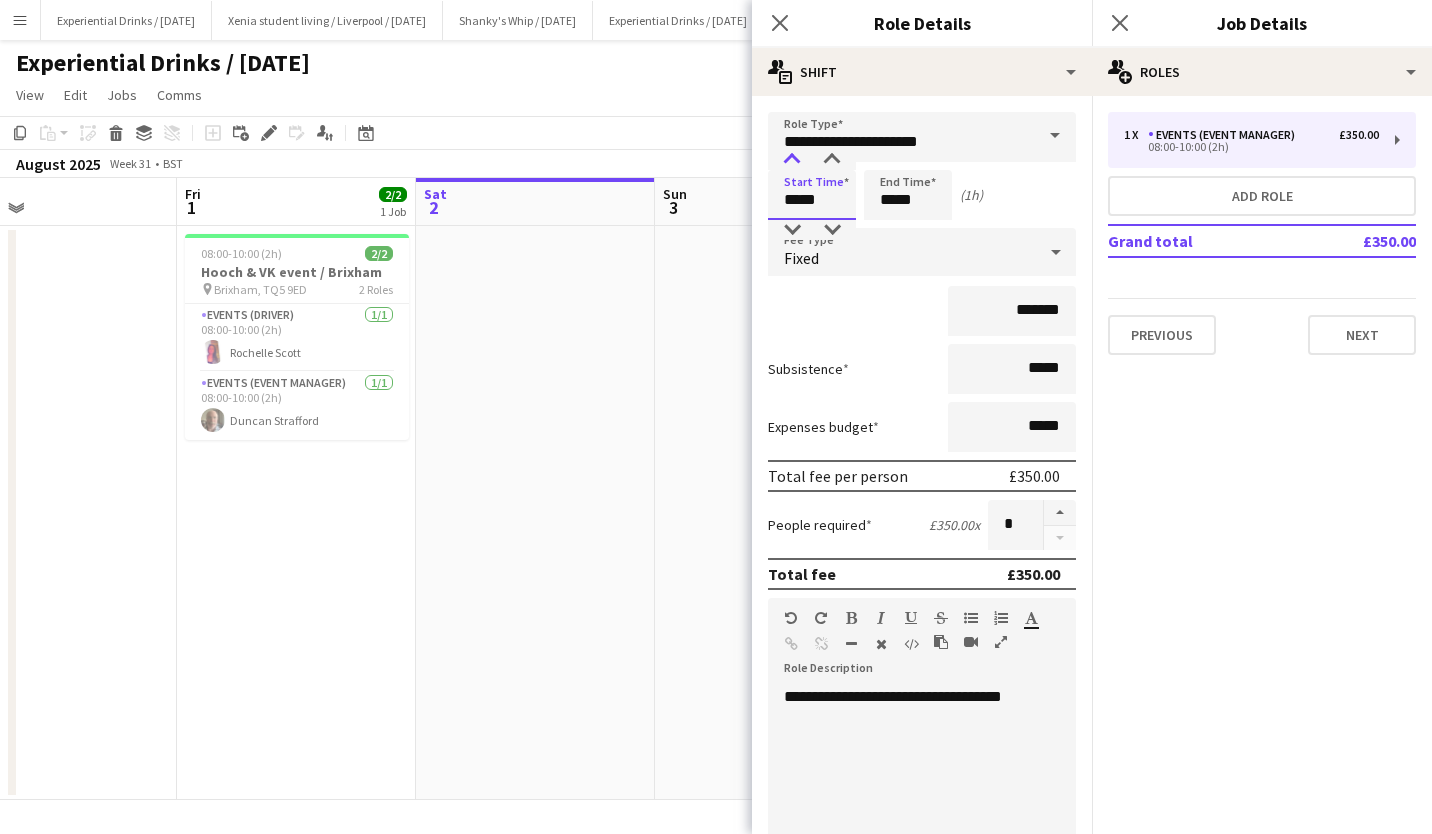 click at bounding box center [792, 160] 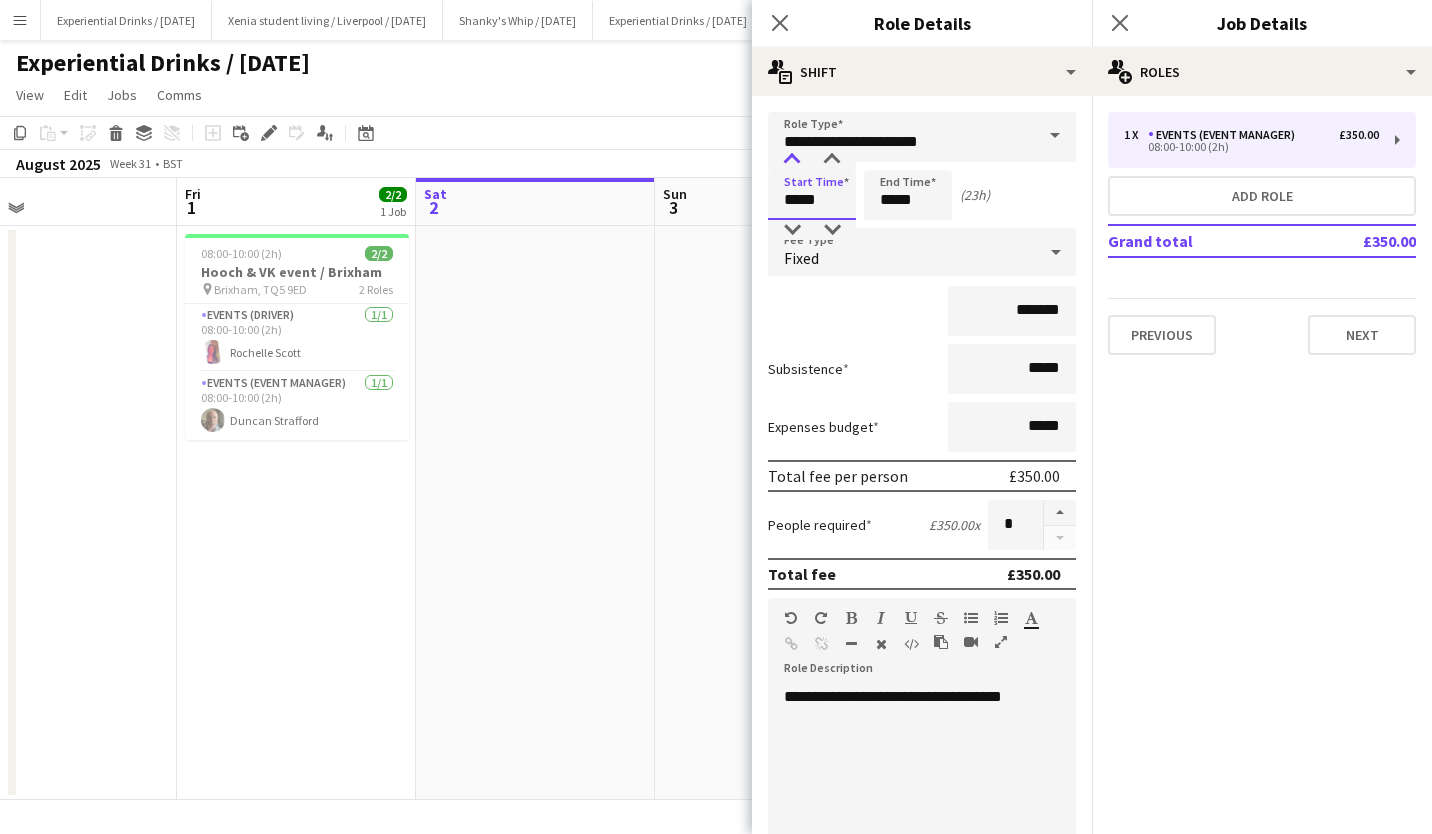 click at bounding box center [792, 160] 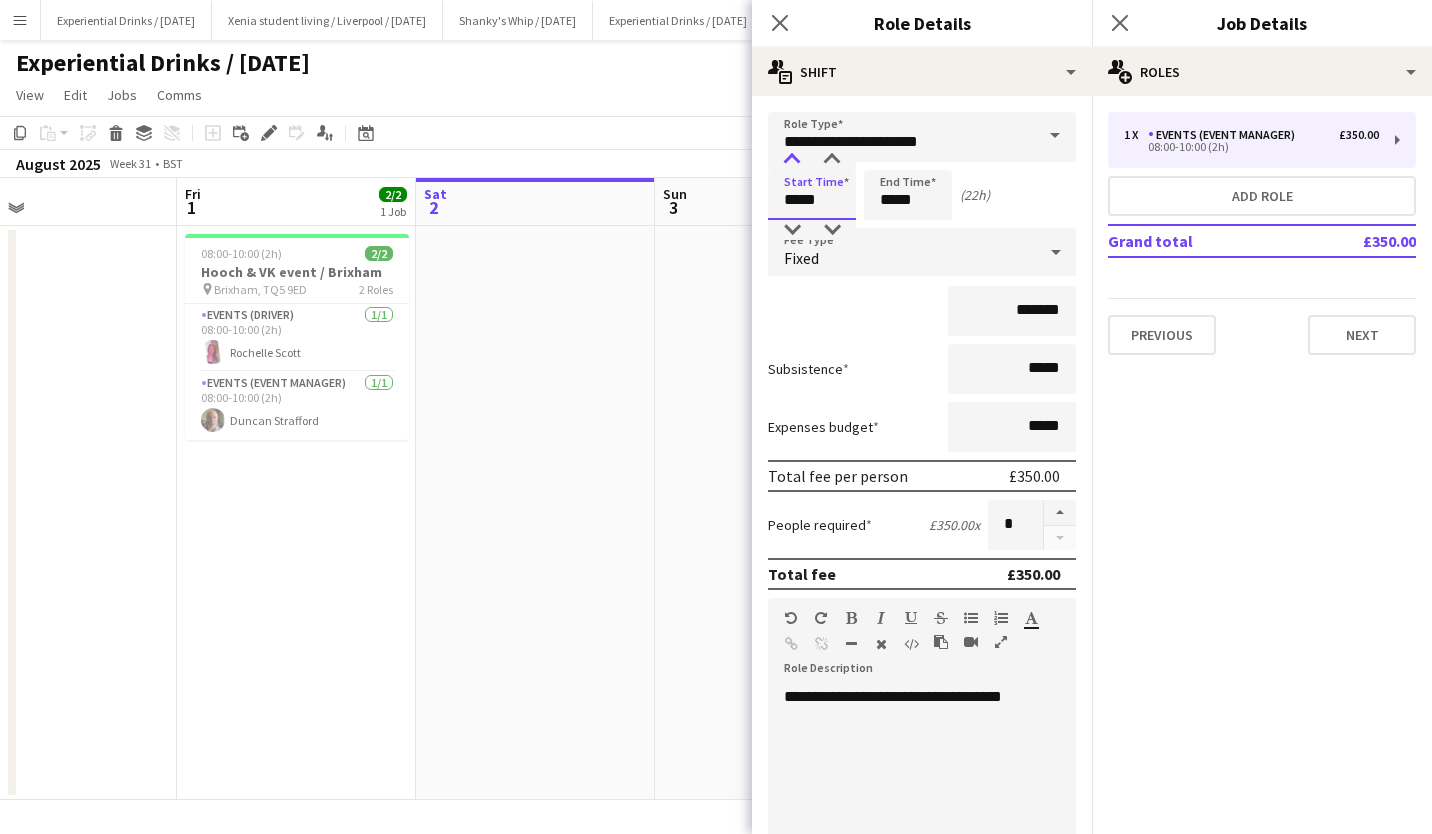 type on "*****" 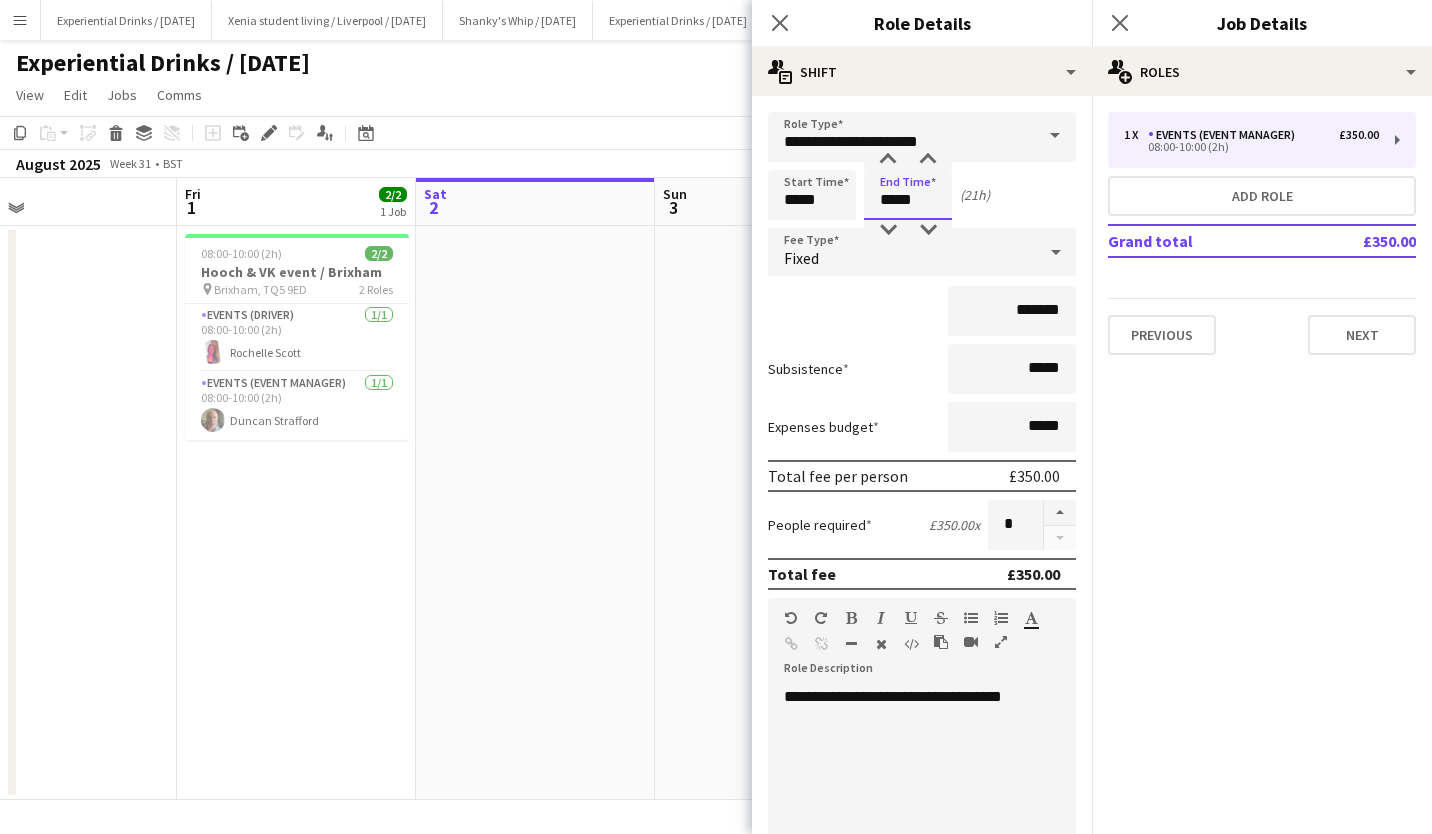 click on "*****" at bounding box center (908, 195) 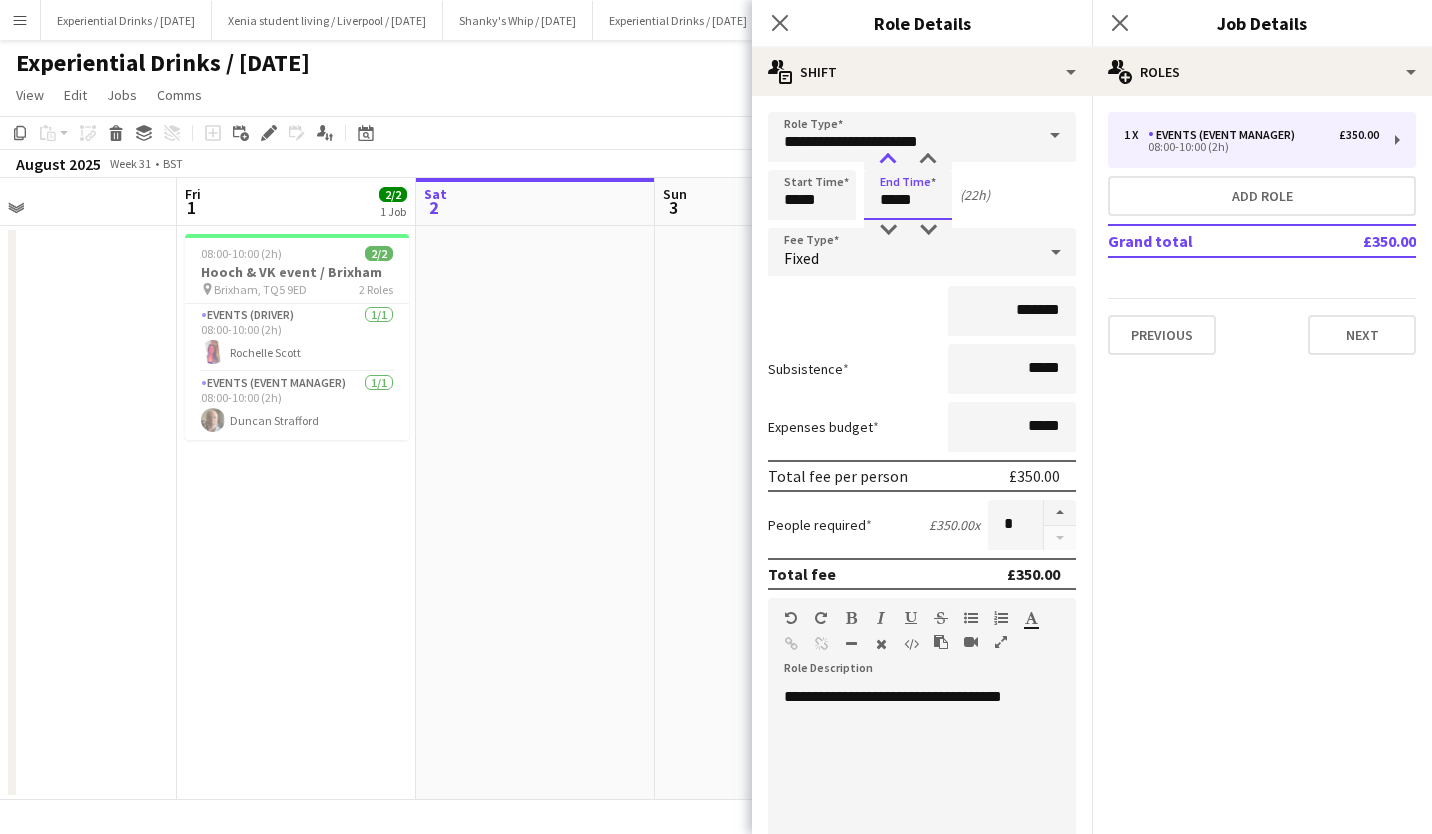 click at bounding box center [888, 160] 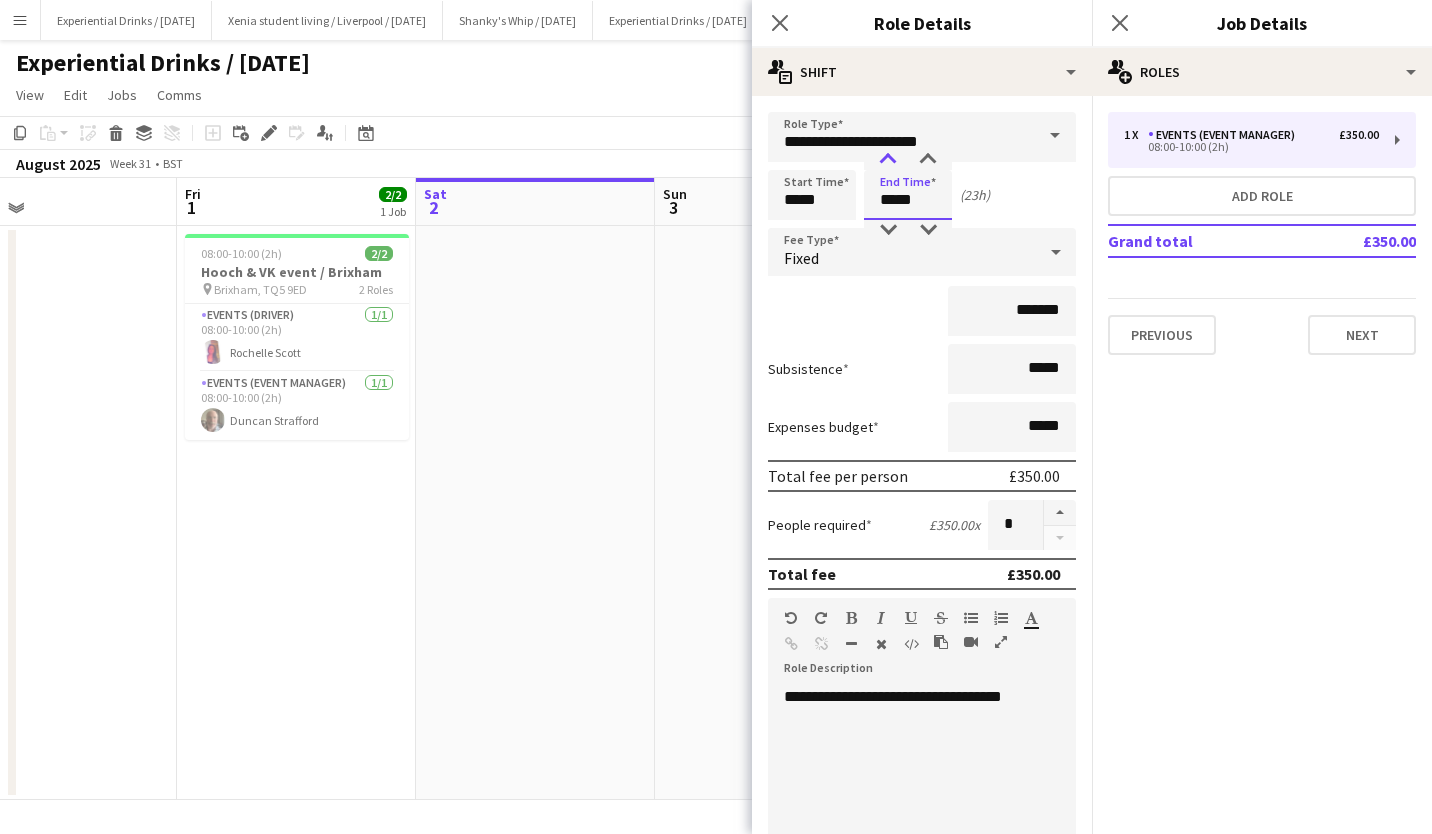 click at bounding box center [888, 160] 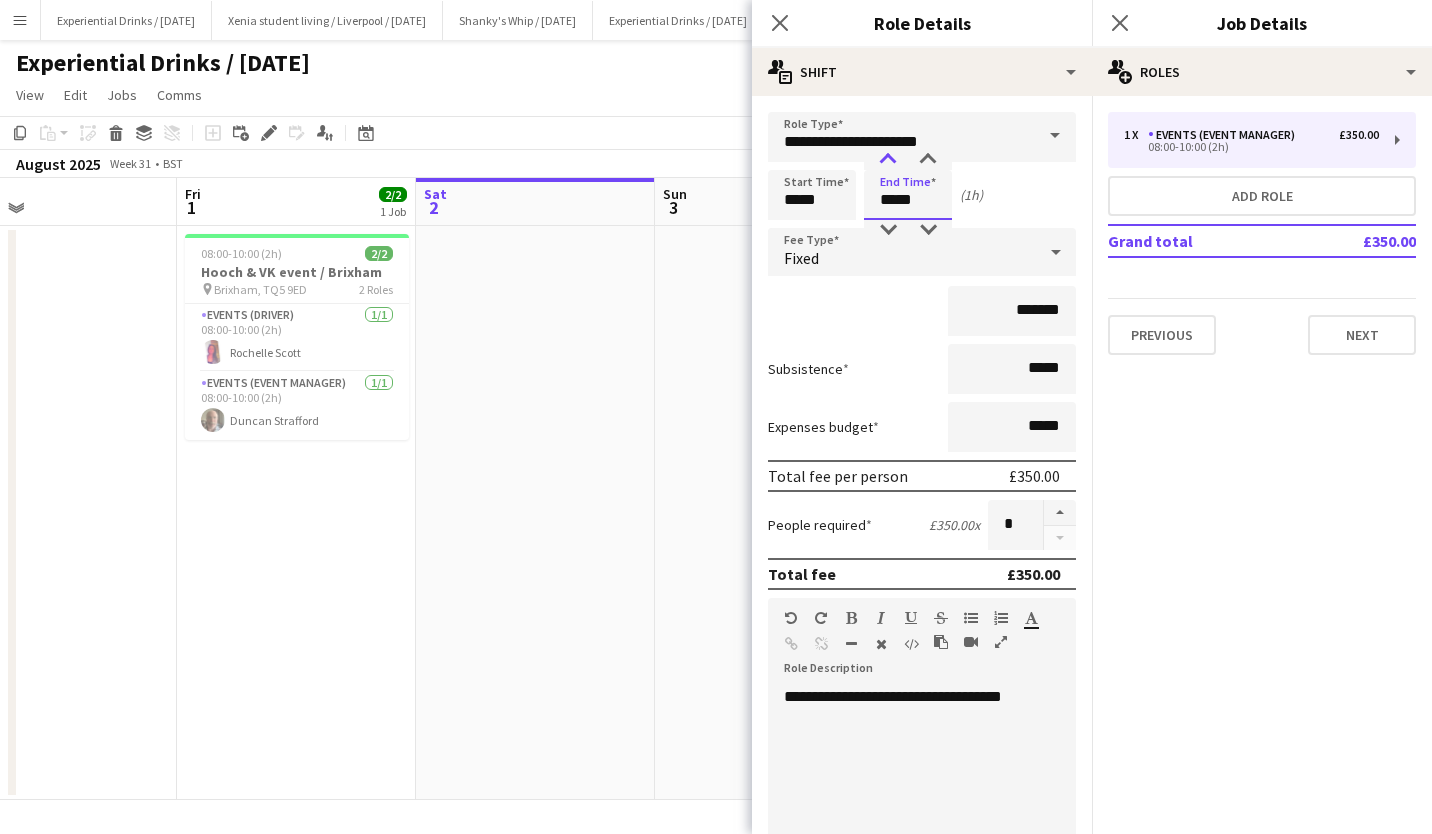 click at bounding box center (888, 160) 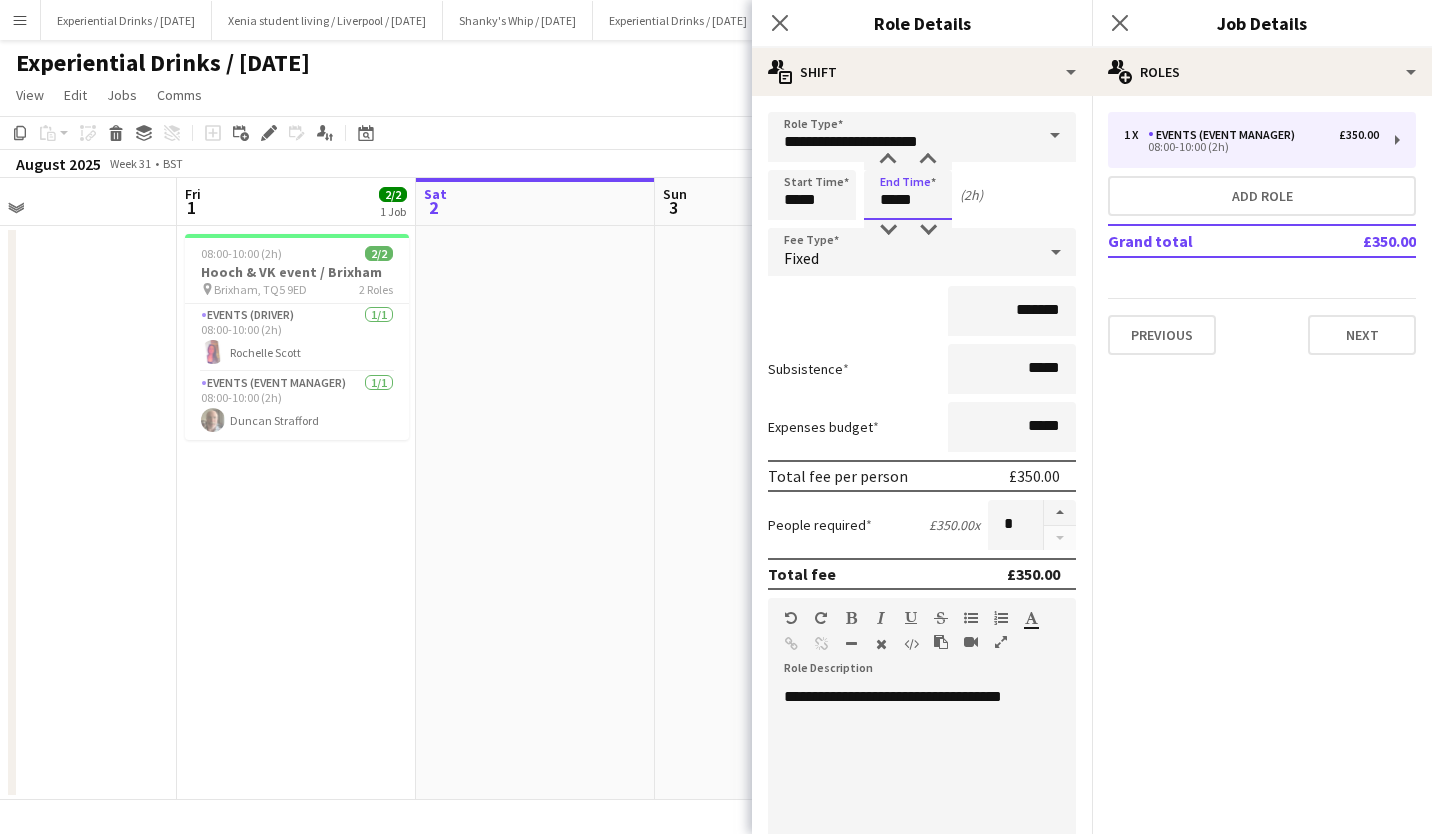 scroll, scrollTop: 422, scrollLeft: 0, axis: vertical 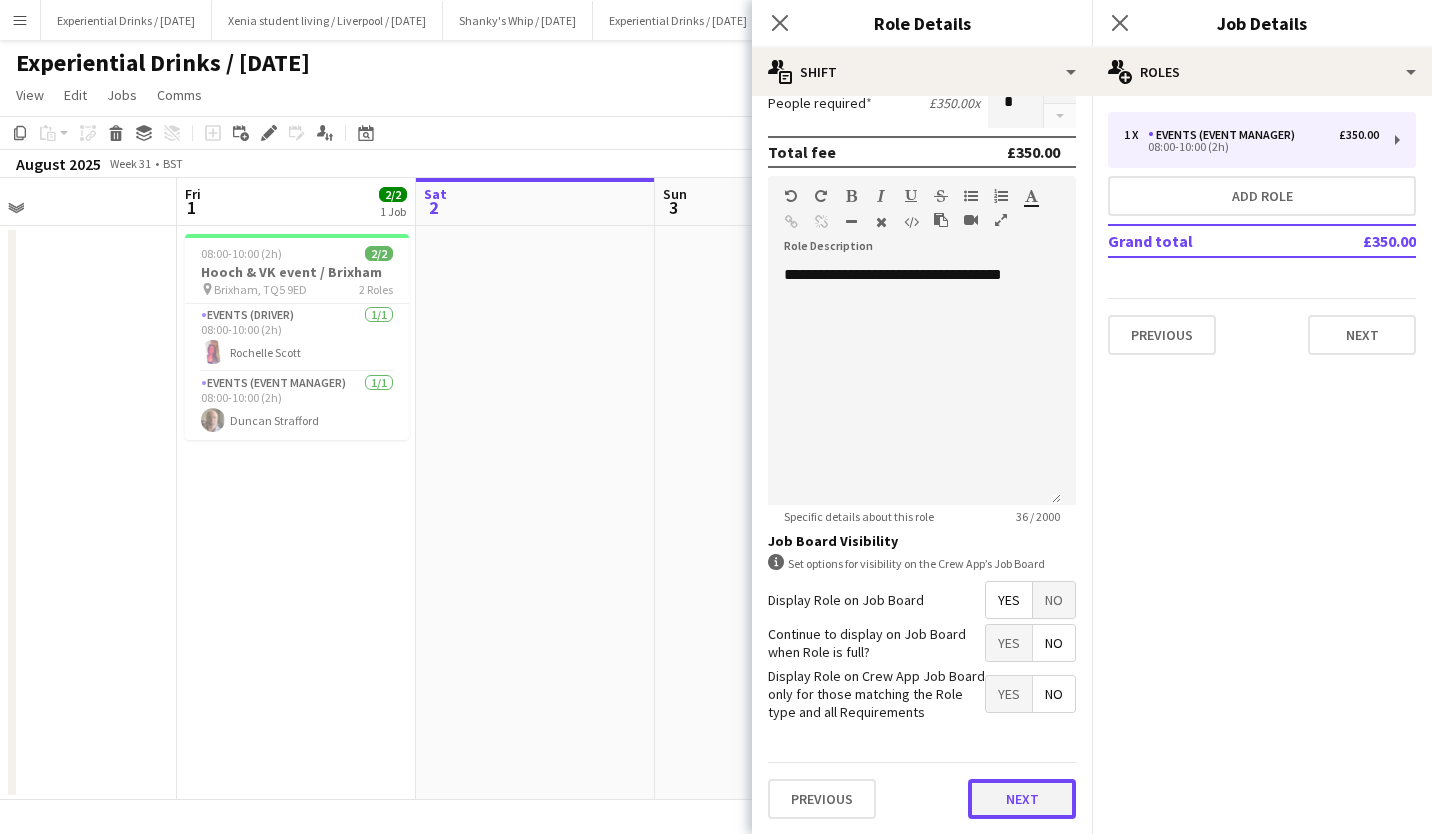 click on "Next" at bounding box center [1022, 799] 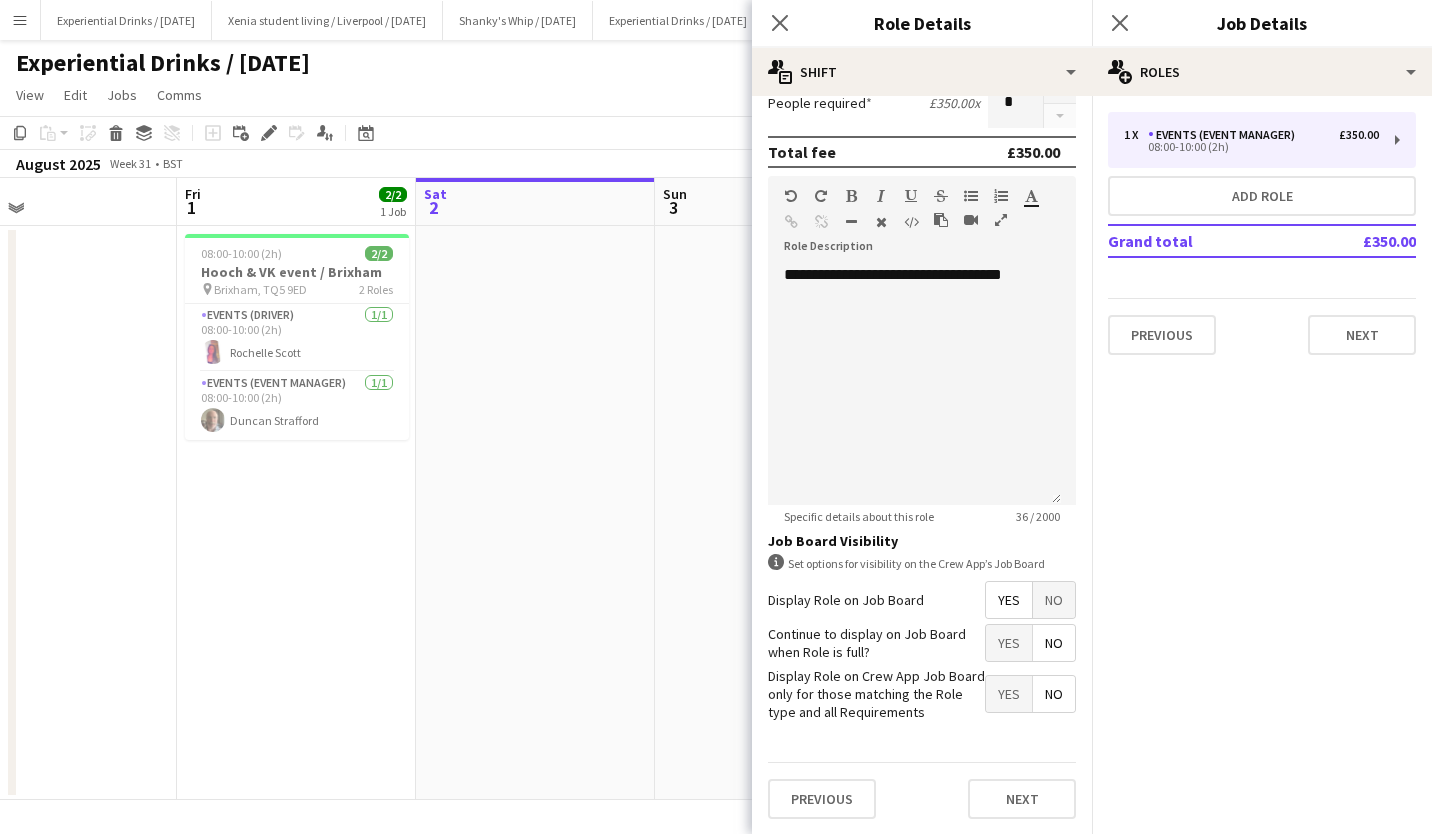 scroll, scrollTop: 0, scrollLeft: 0, axis: both 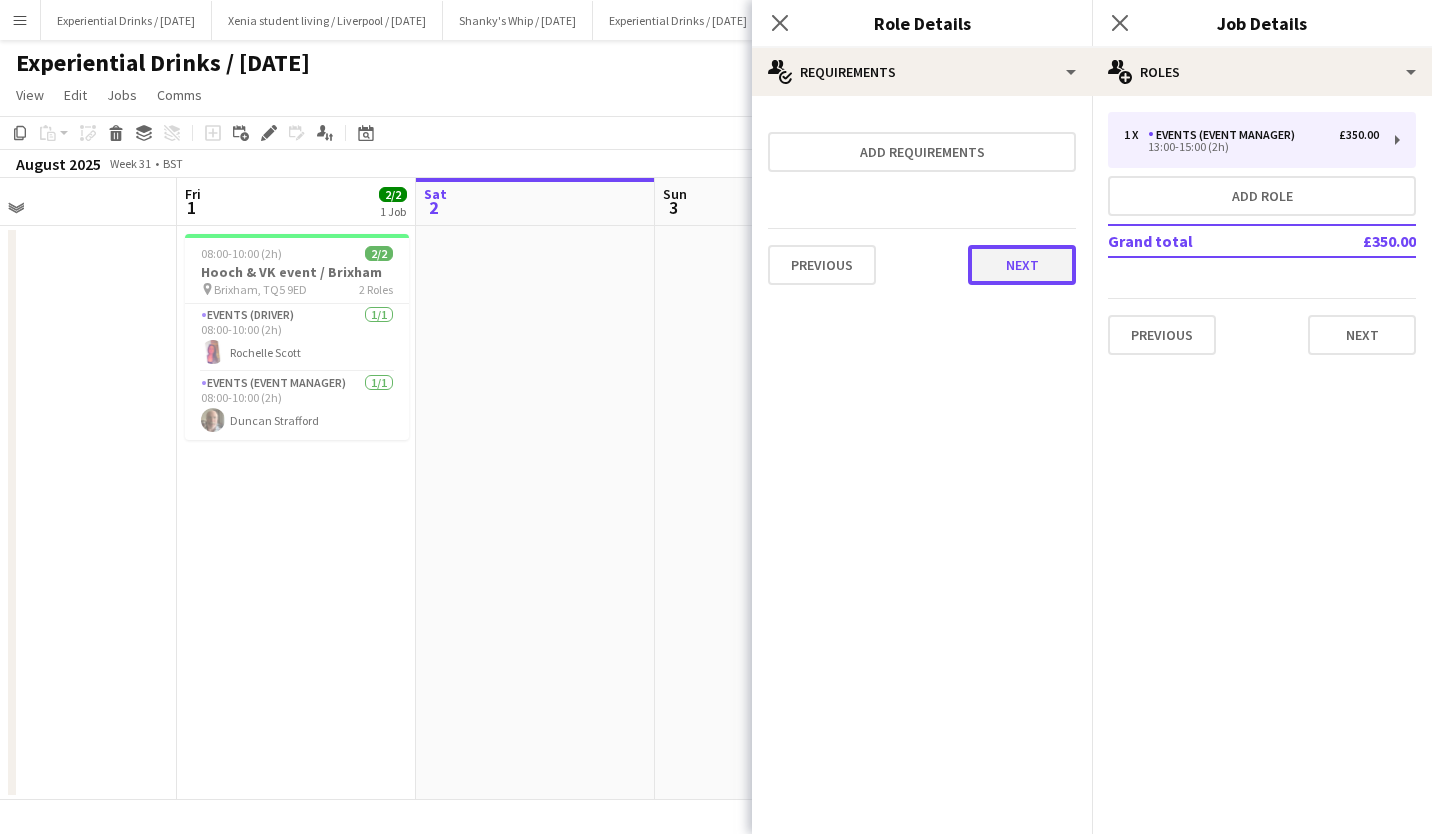 click on "Next" at bounding box center (1022, 265) 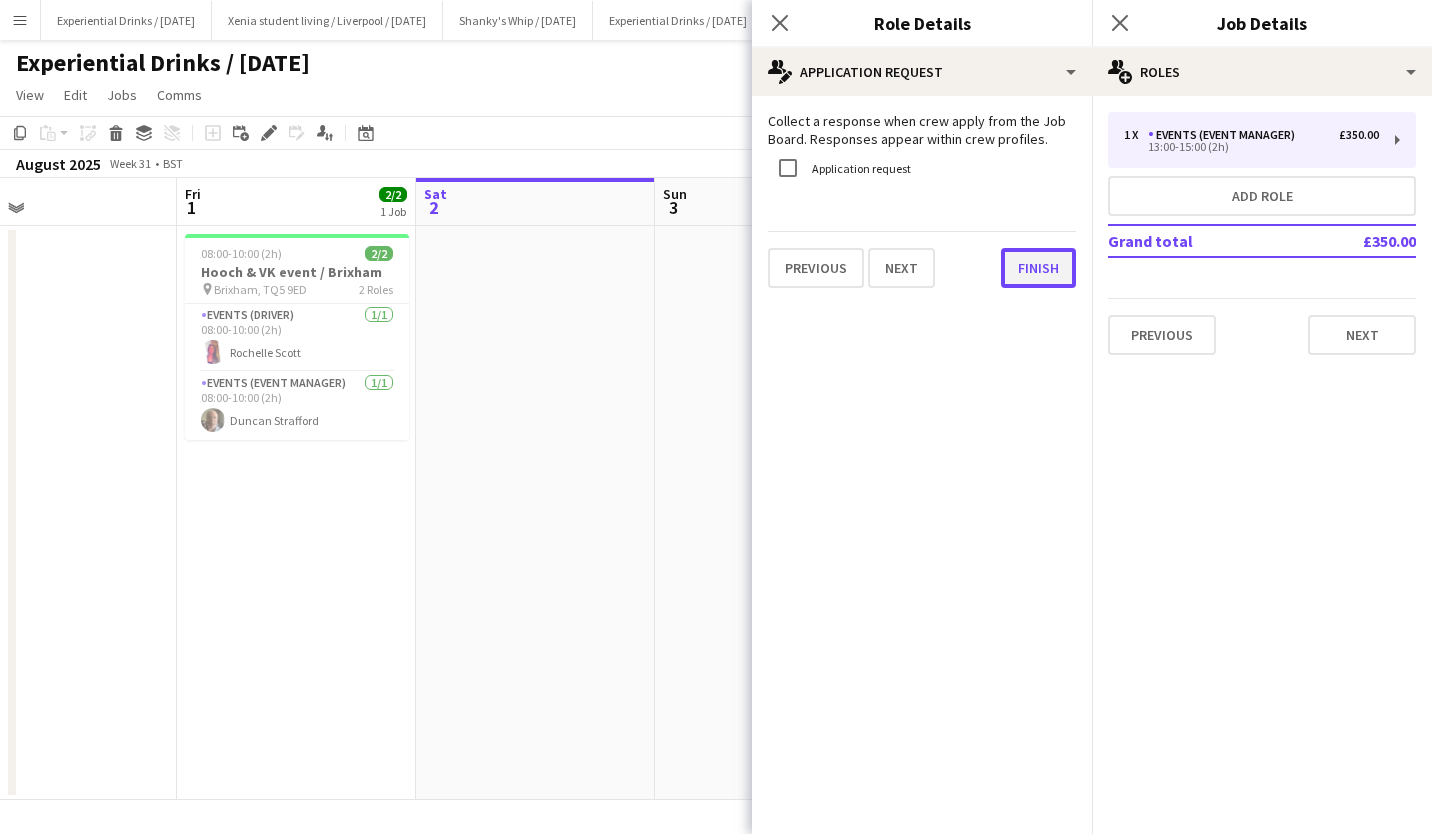 click on "Finish" at bounding box center (1038, 268) 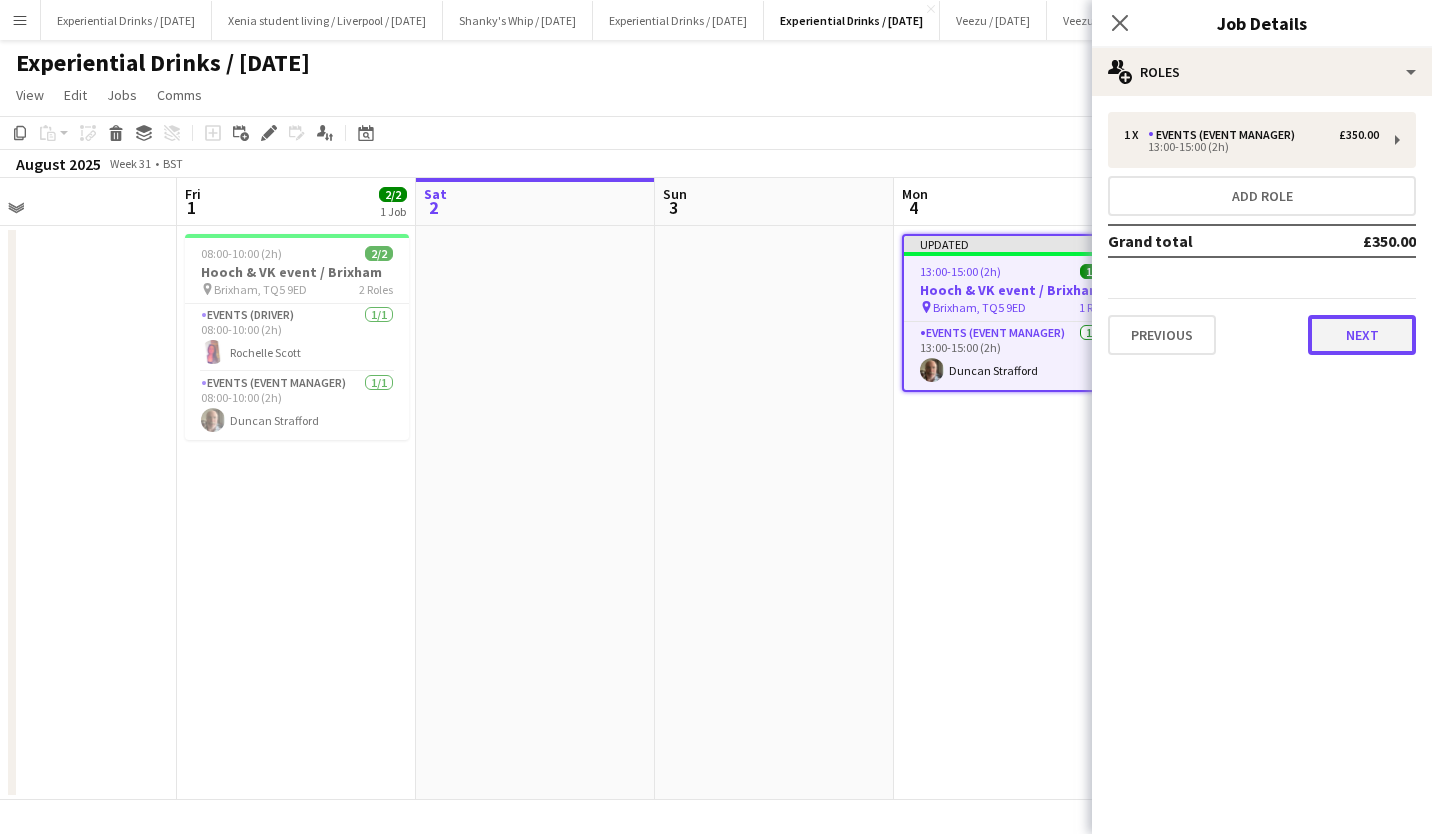 click on "Next" at bounding box center [1362, 335] 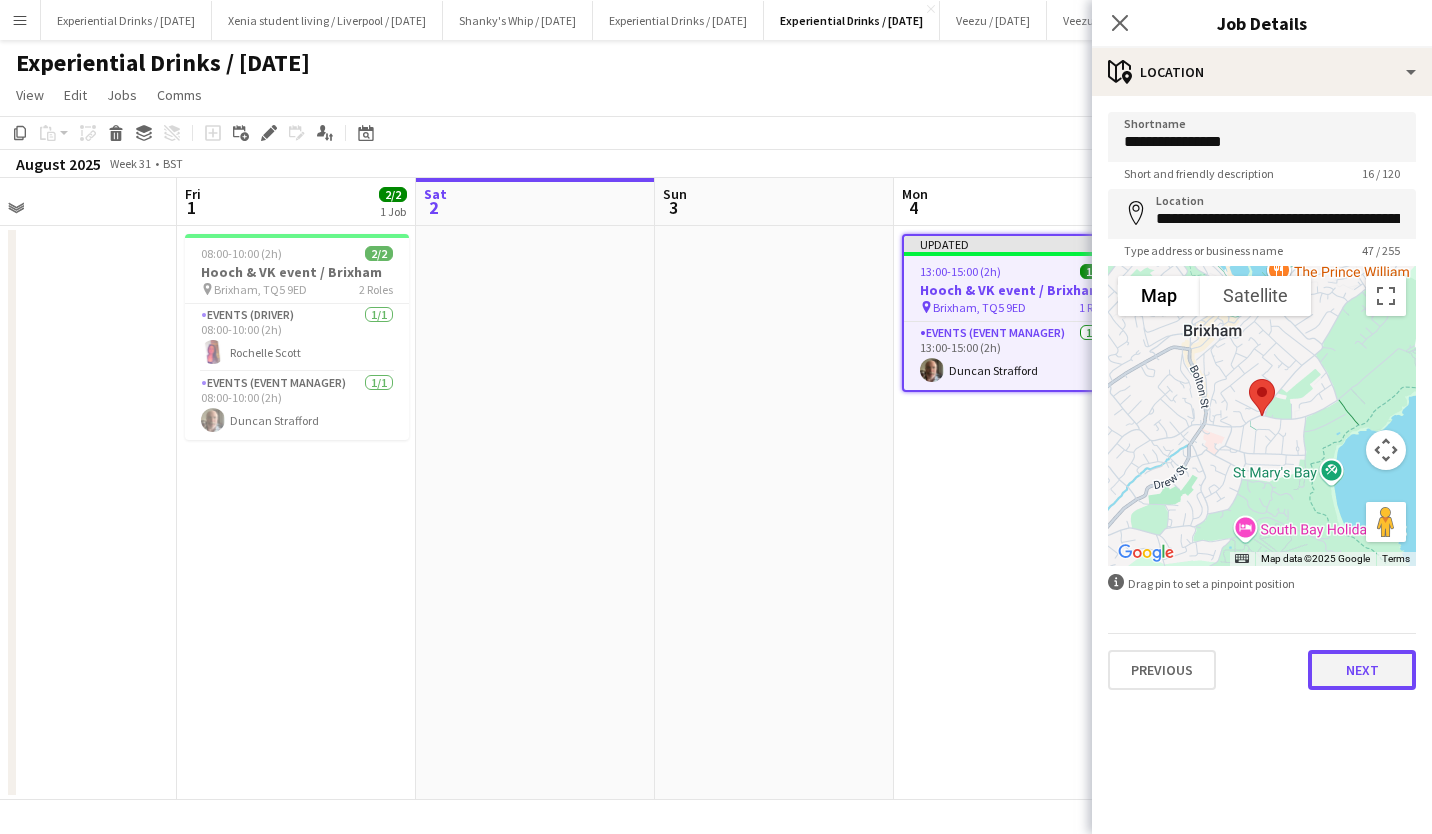 click on "Next" at bounding box center (1362, 670) 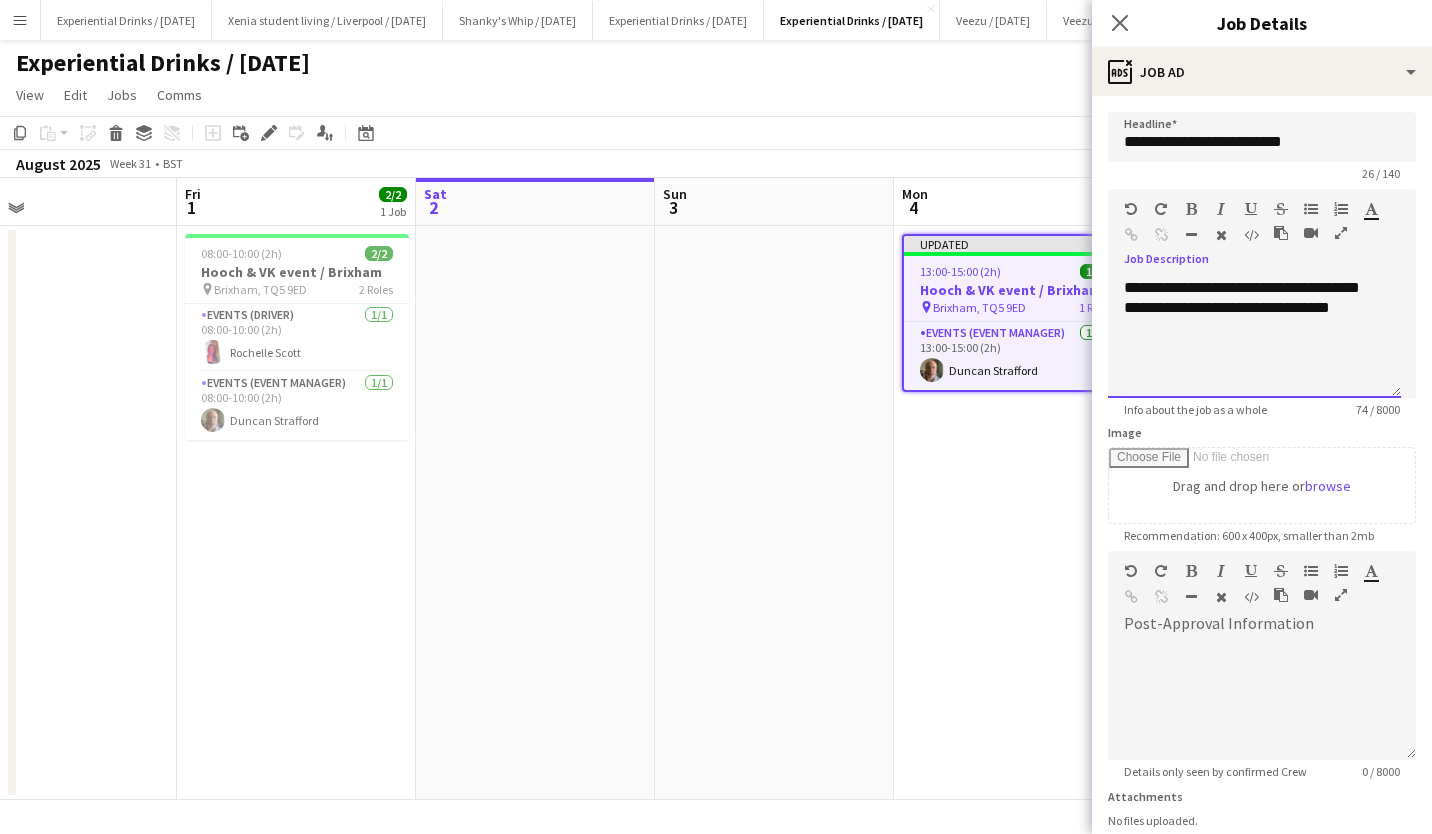 click on "**********" at bounding box center [1254, 338] 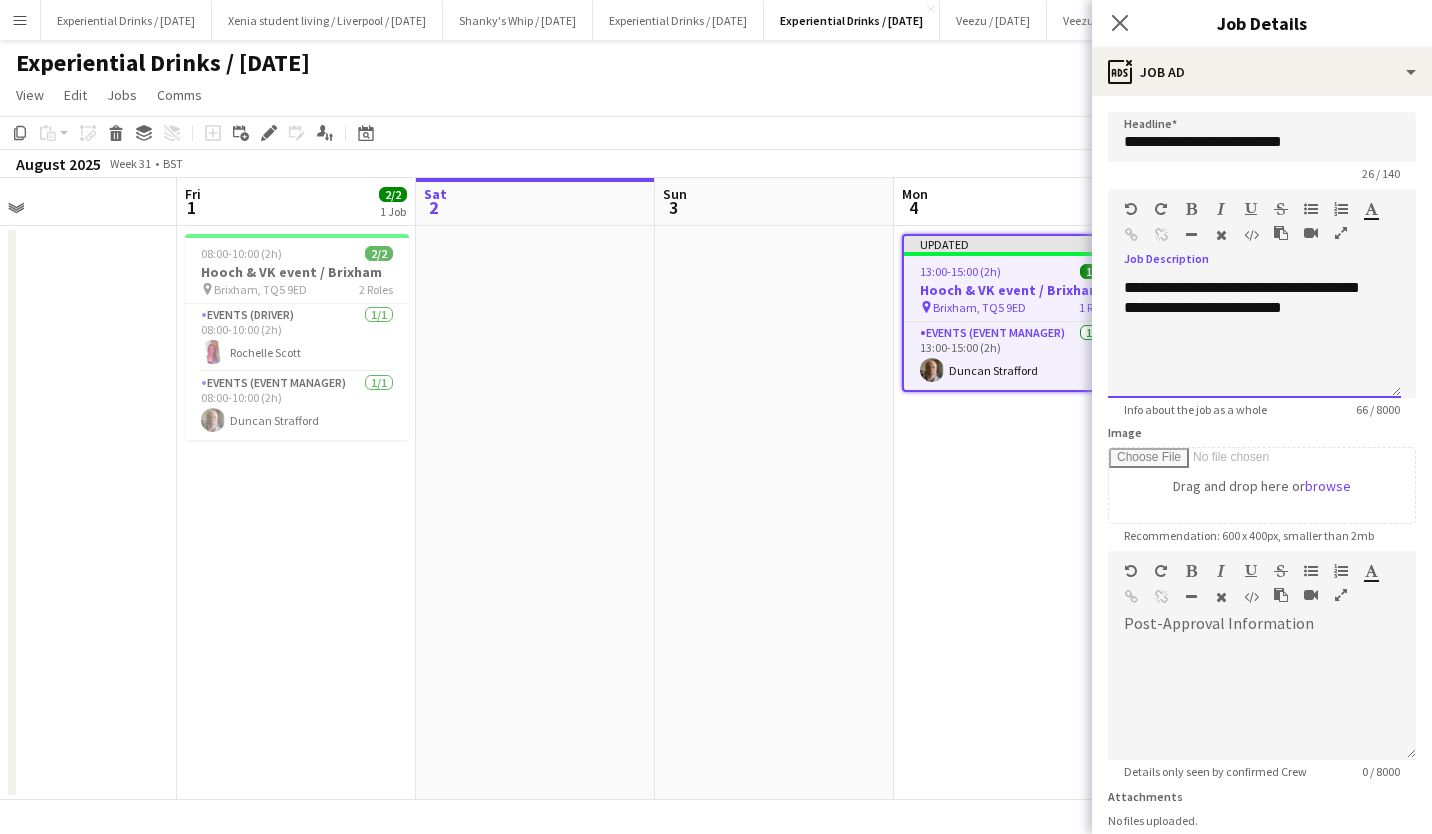 scroll, scrollTop: 154, scrollLeft: 0, axis: vertical 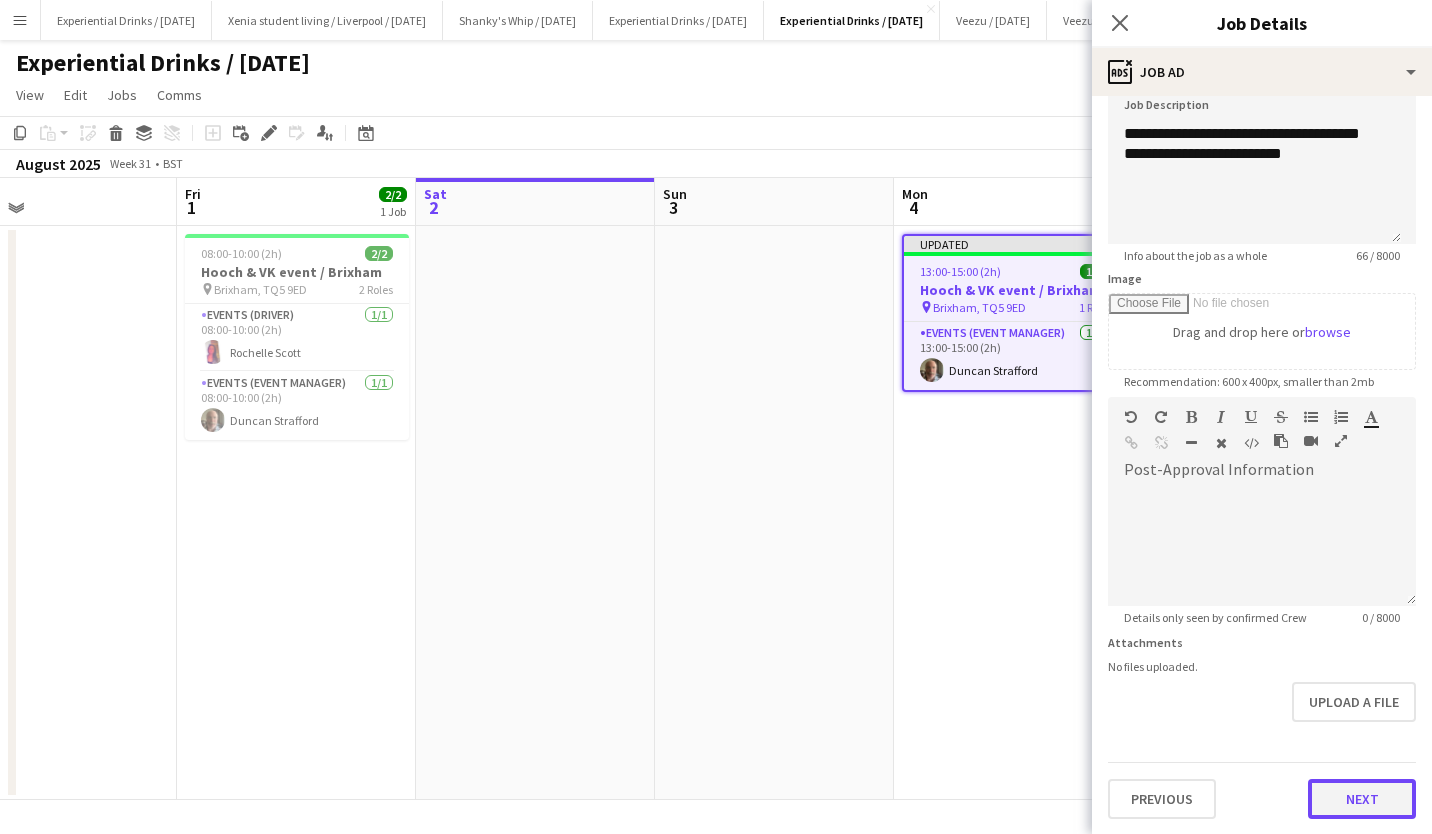 click on "Next" at bounding box center [1362, 799] 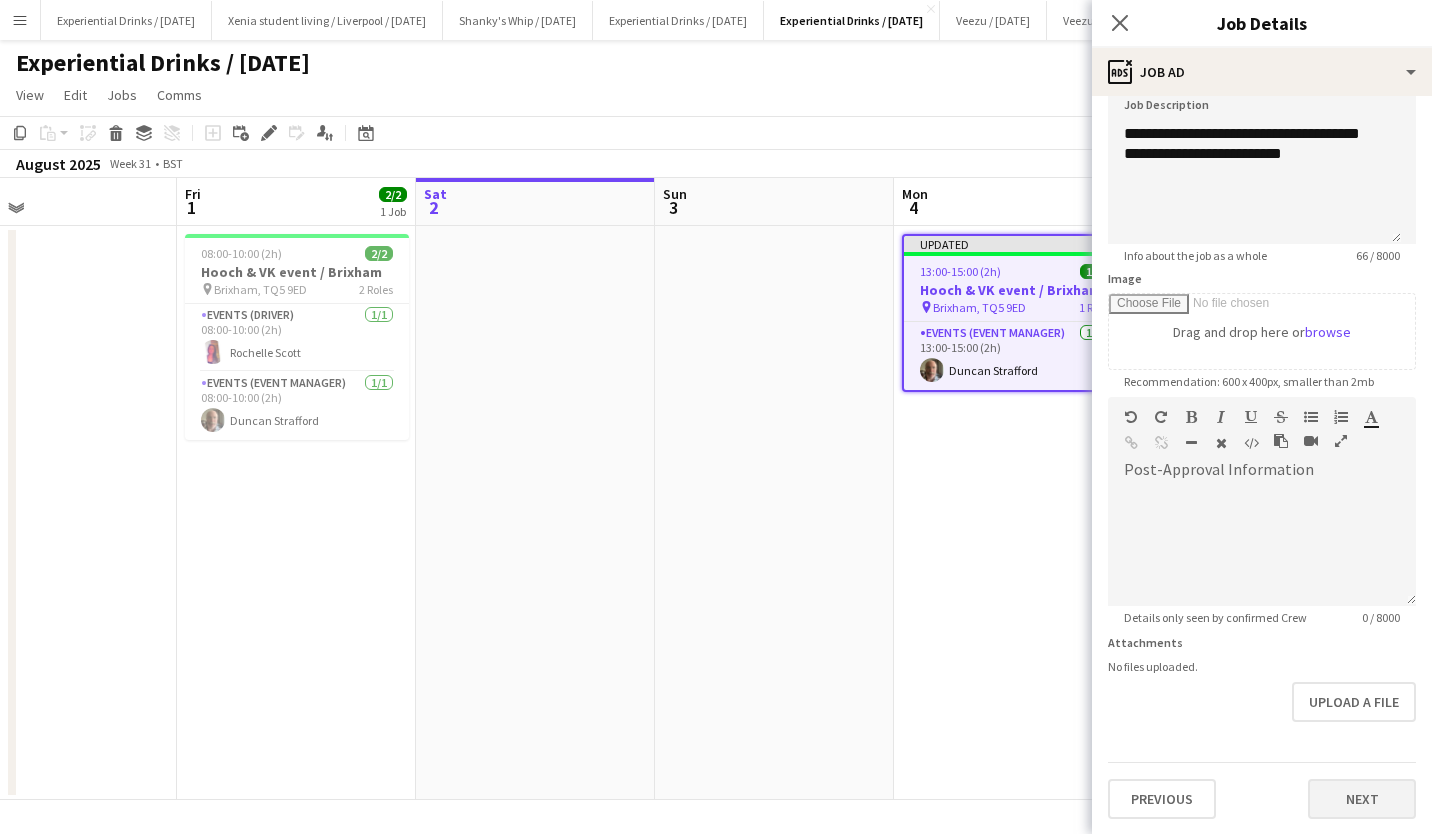 type on "*******" 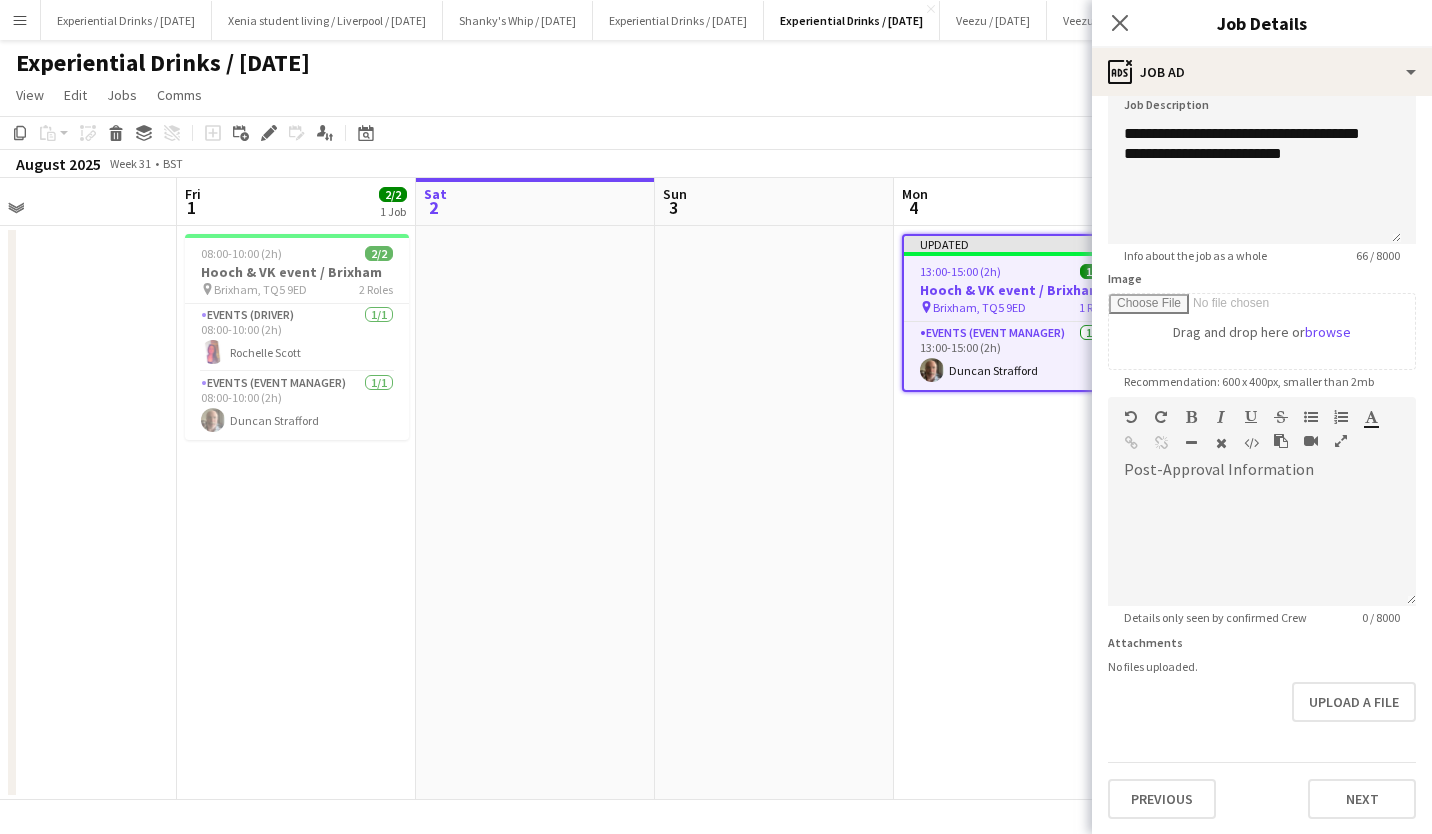 scroll, scrollTop: 0, scrollLeft: 0, axis: both 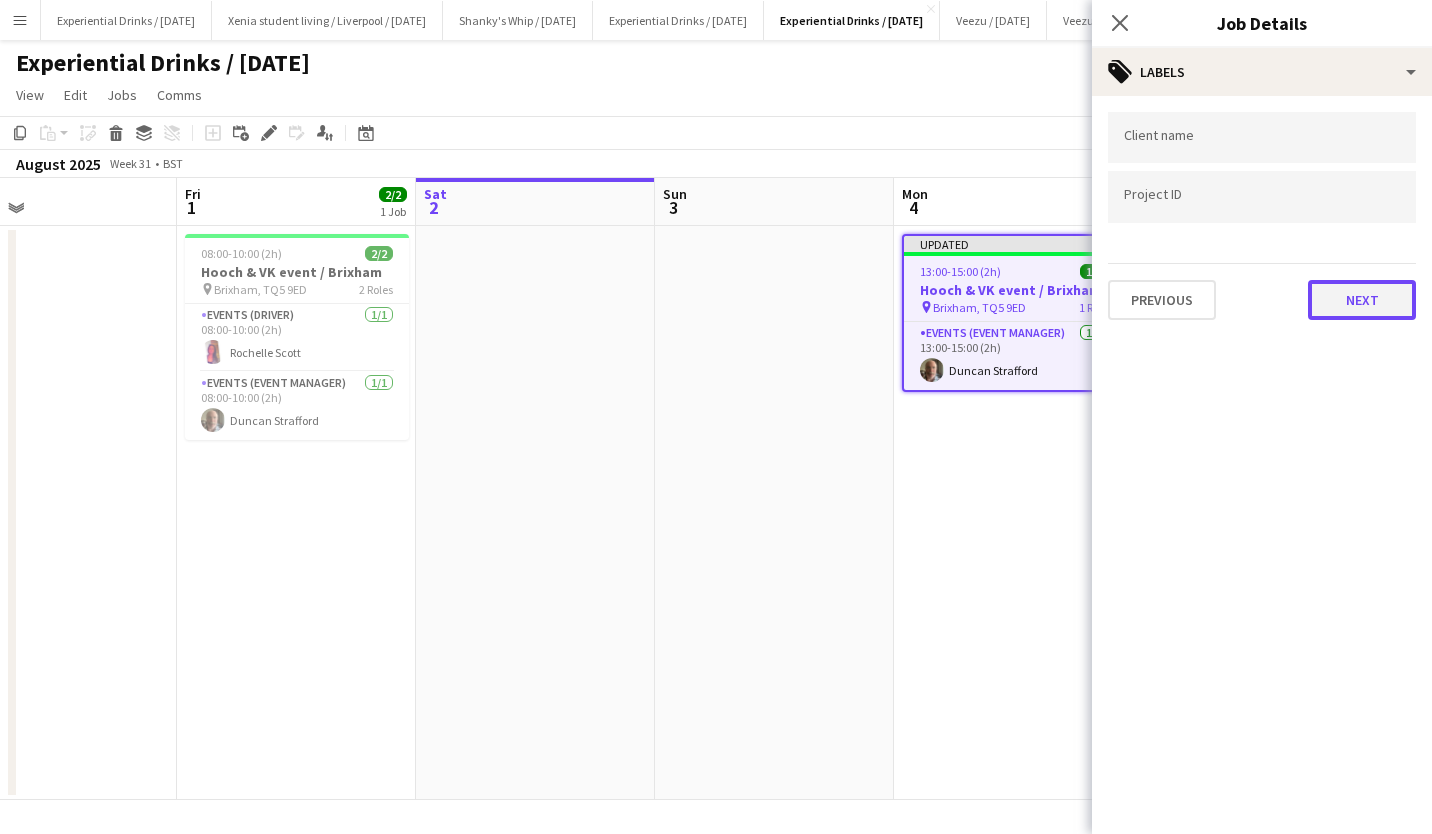 click on "Next" at bounding box center [1362, 300] 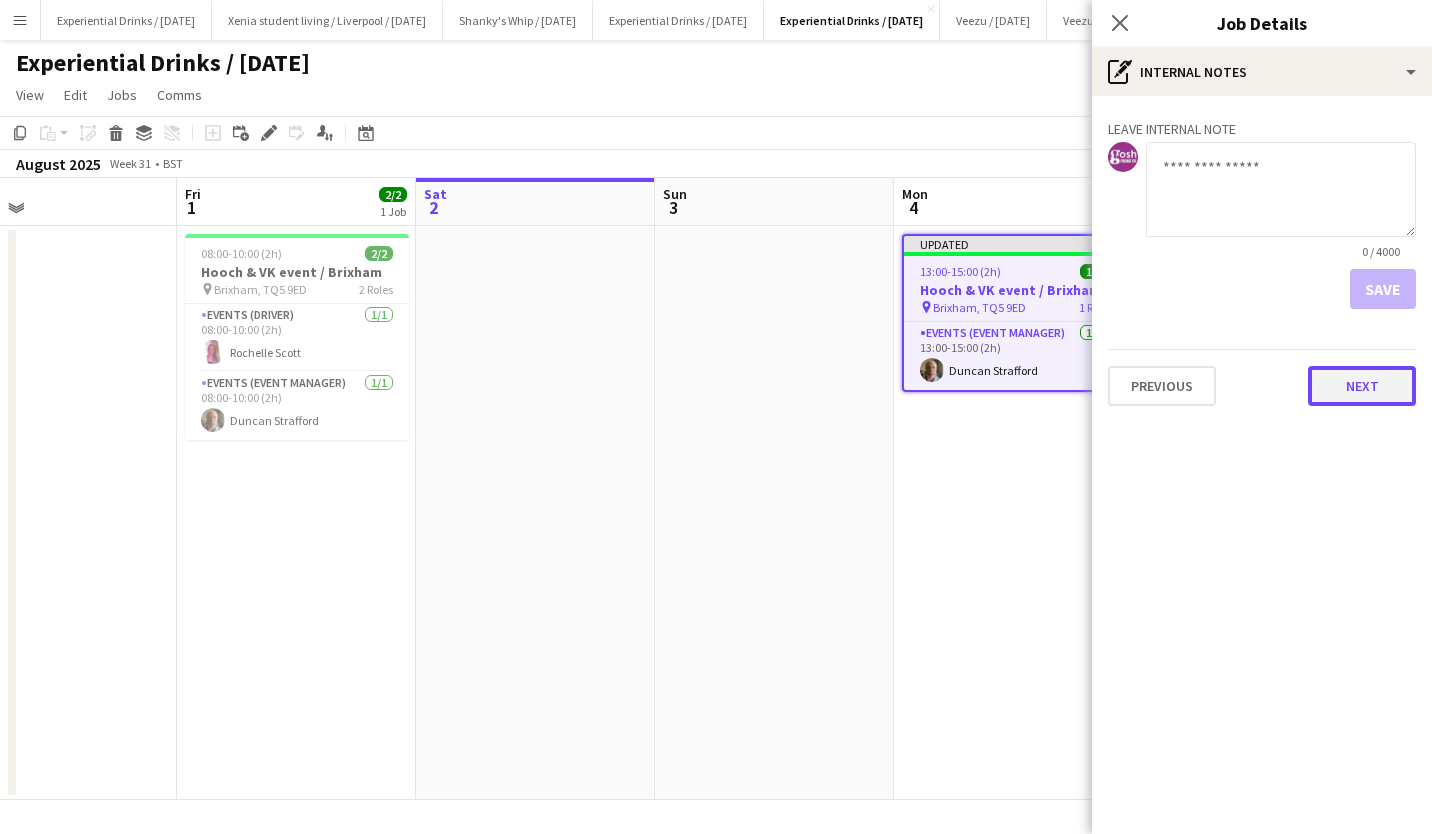 click on "Next" at bounding box center (1362, 386) 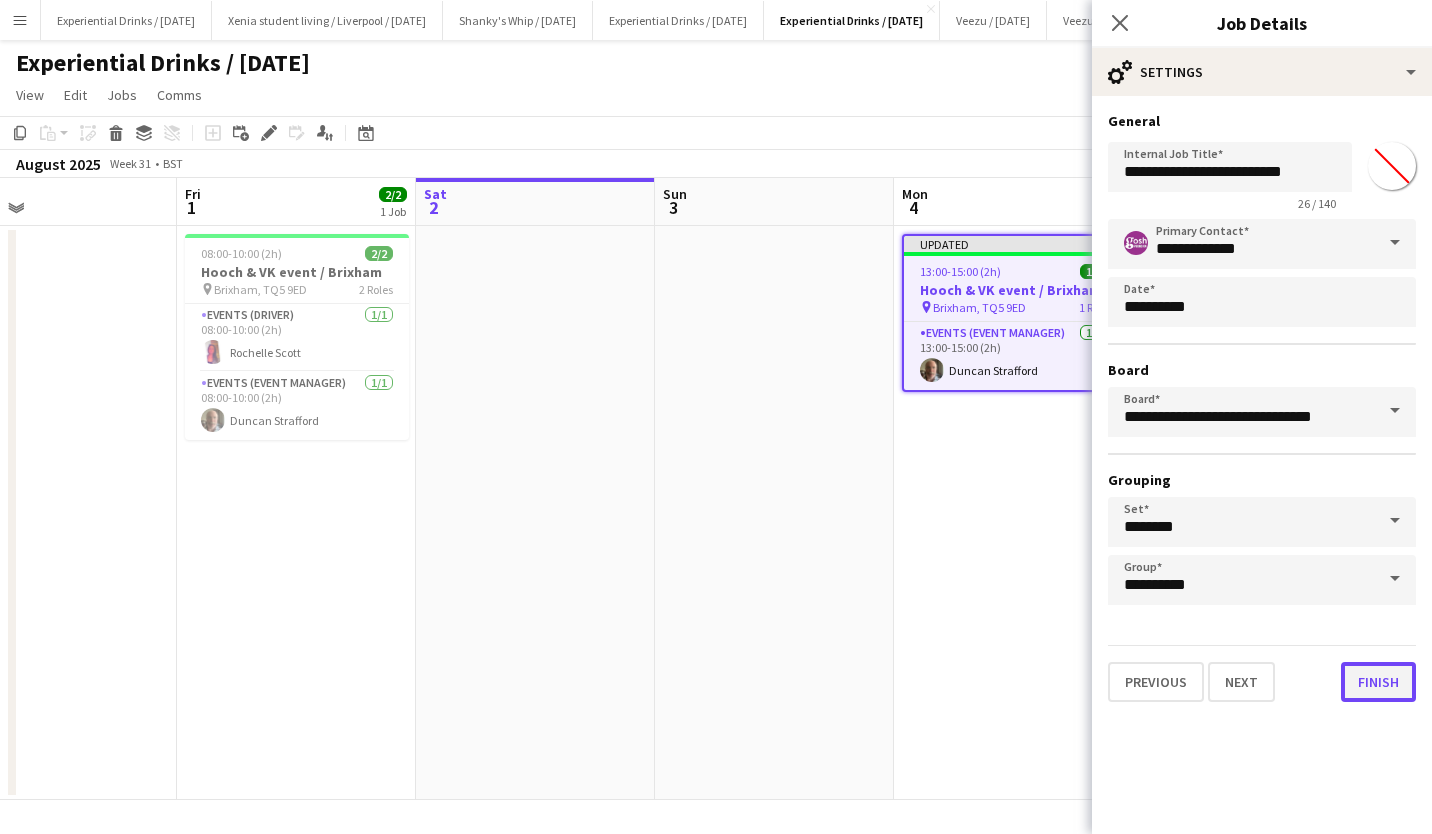 click on "Finish" at bounding box center (1378, 682) 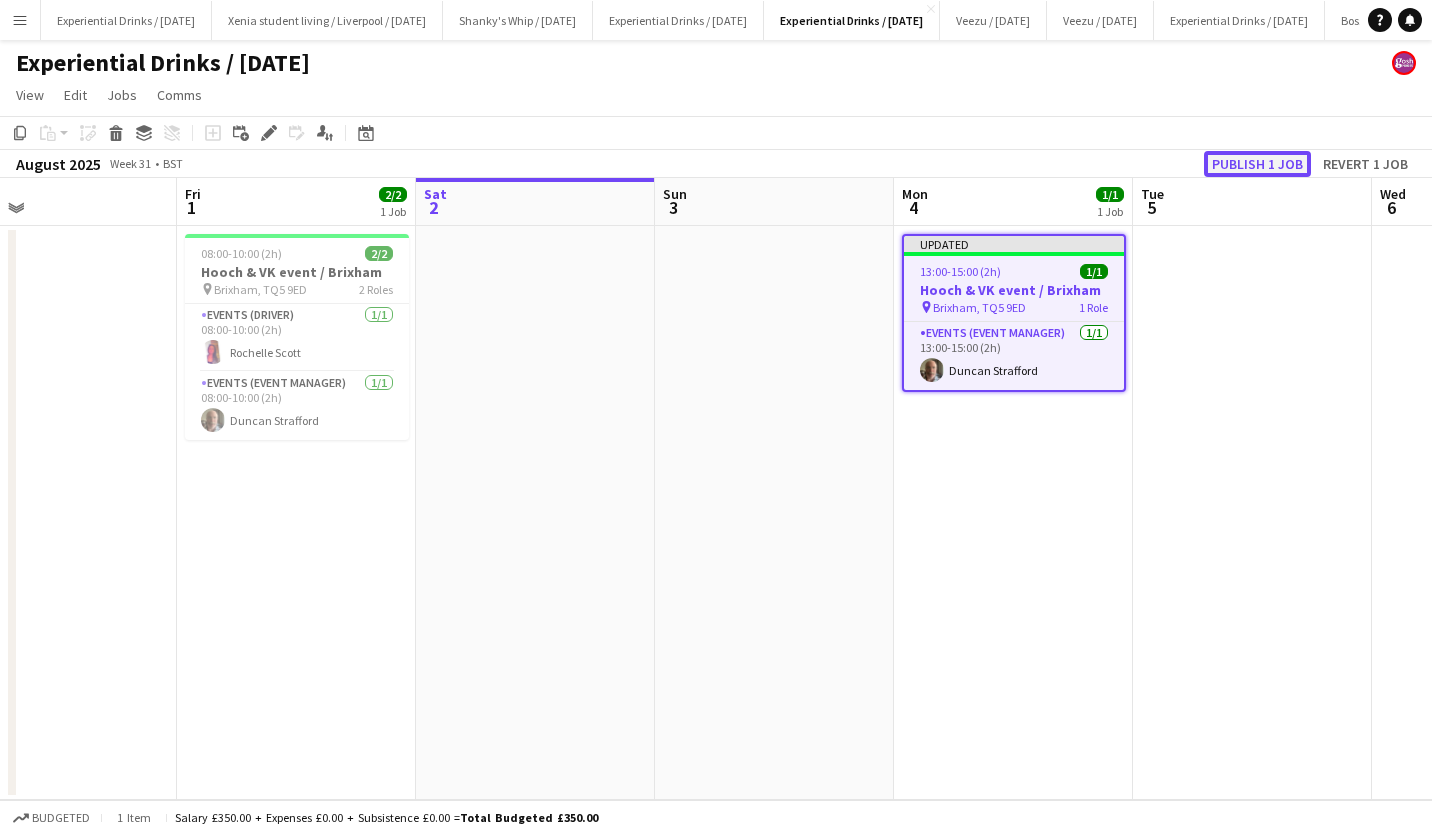 click on "Publish 1 job" 